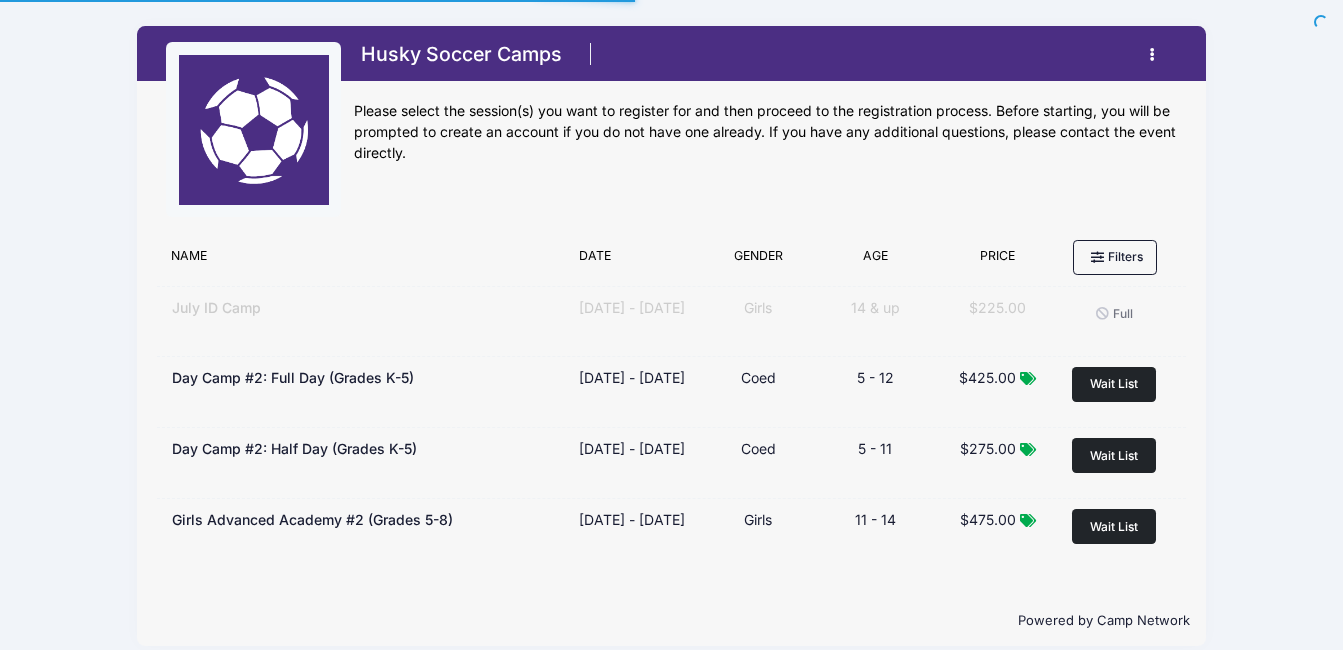 scroll, scrollTop: 0, scrollLeft: 0, axis: both 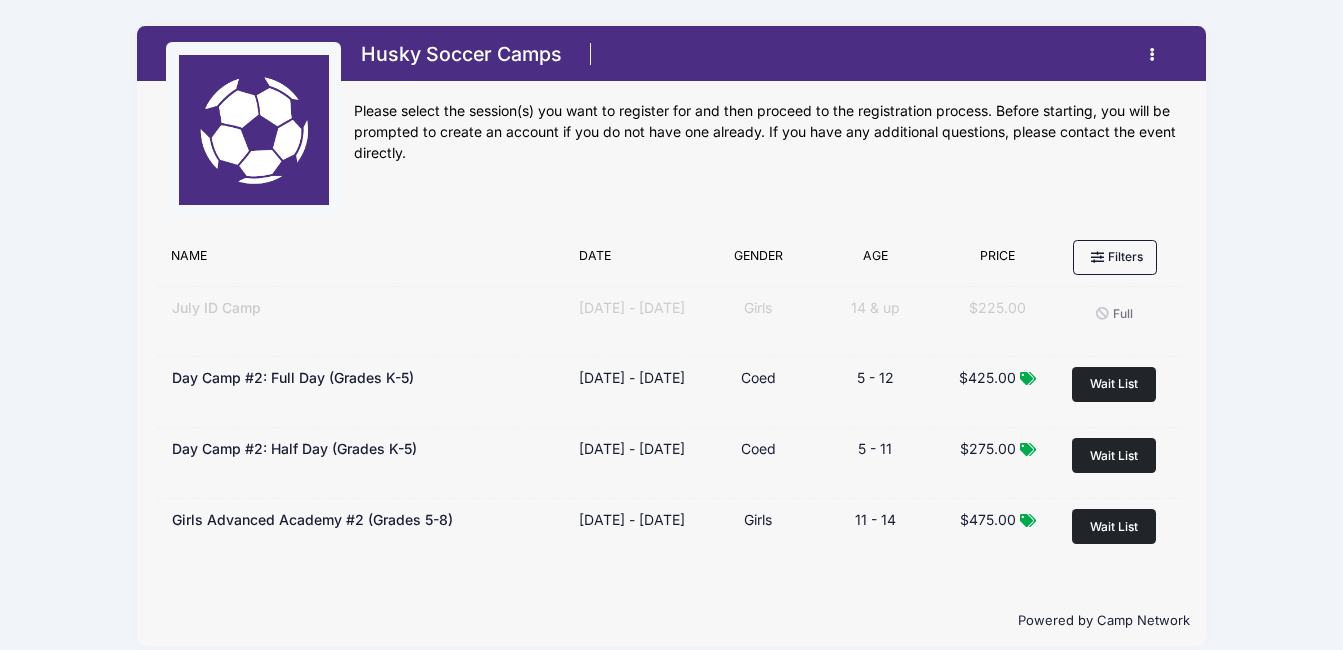 click at bounding box center (1153, 54) 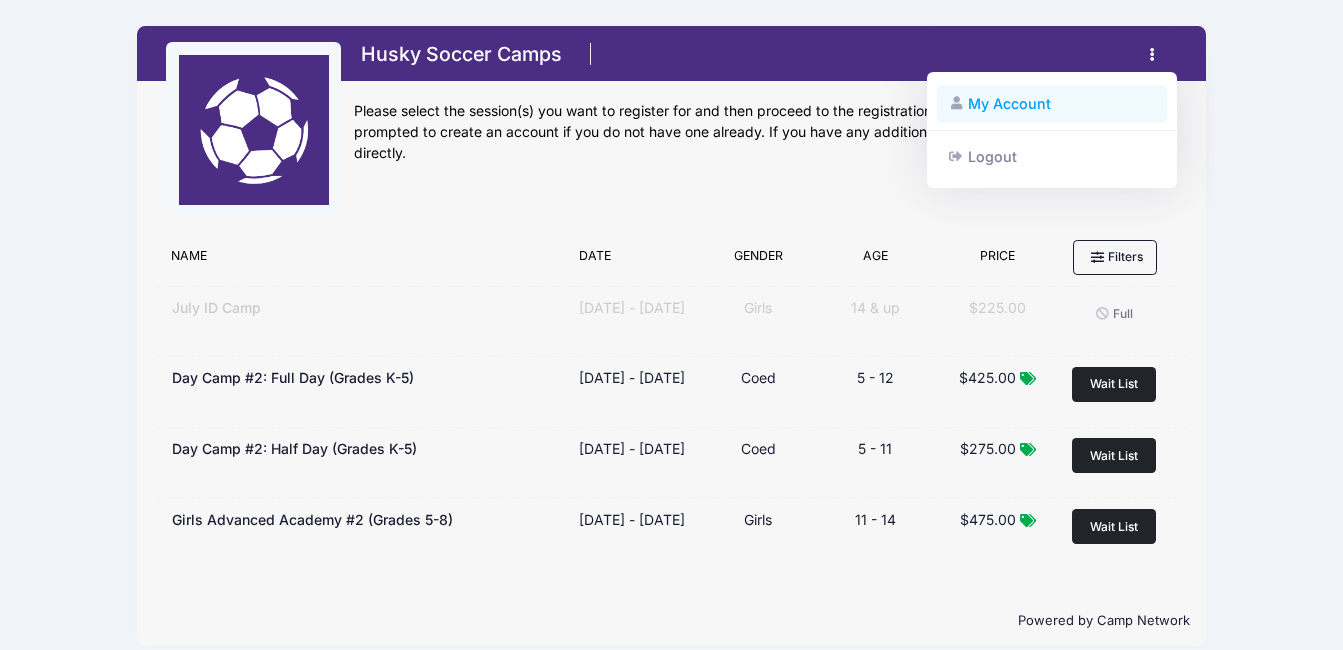 click on "My Account" at bounding box center [1052, 104] 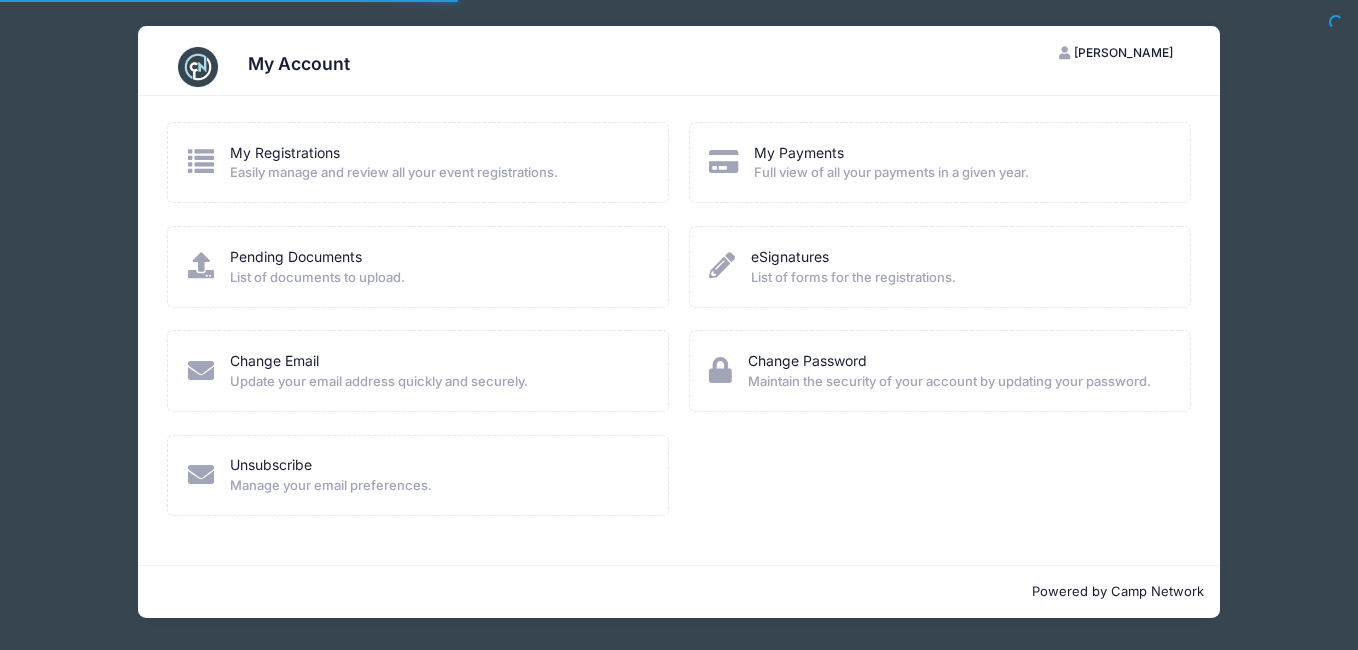 scroll, scrollTop: 0, scrollLeft: 0, axis: both 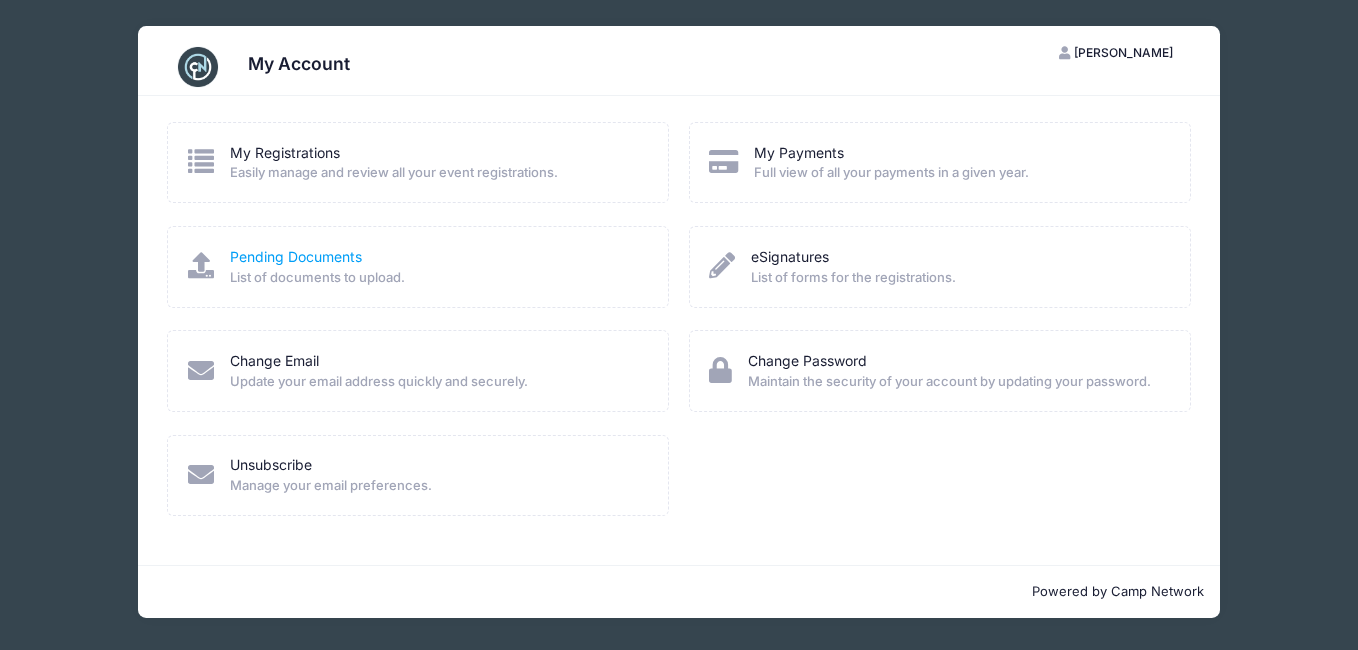 click on "Pending Documents" at bounding box center [296, 256] 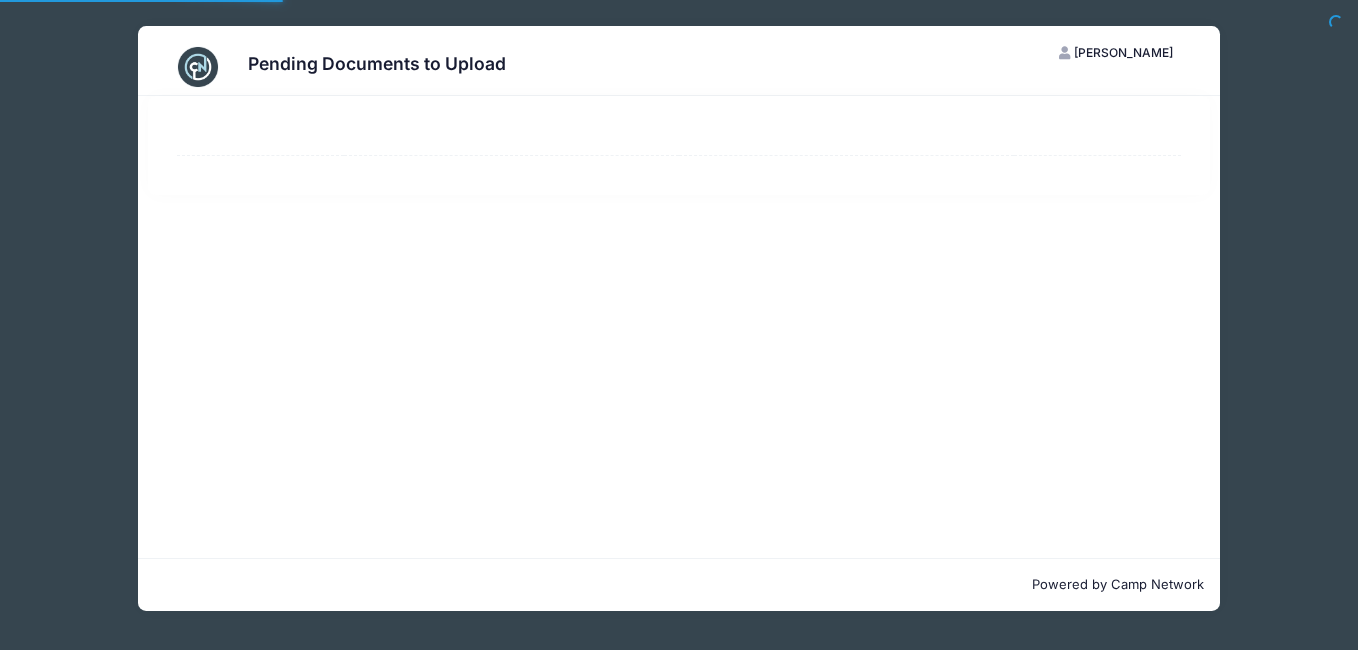 scroll, scrollTop: 0, scrollLeft: 0, axis: both 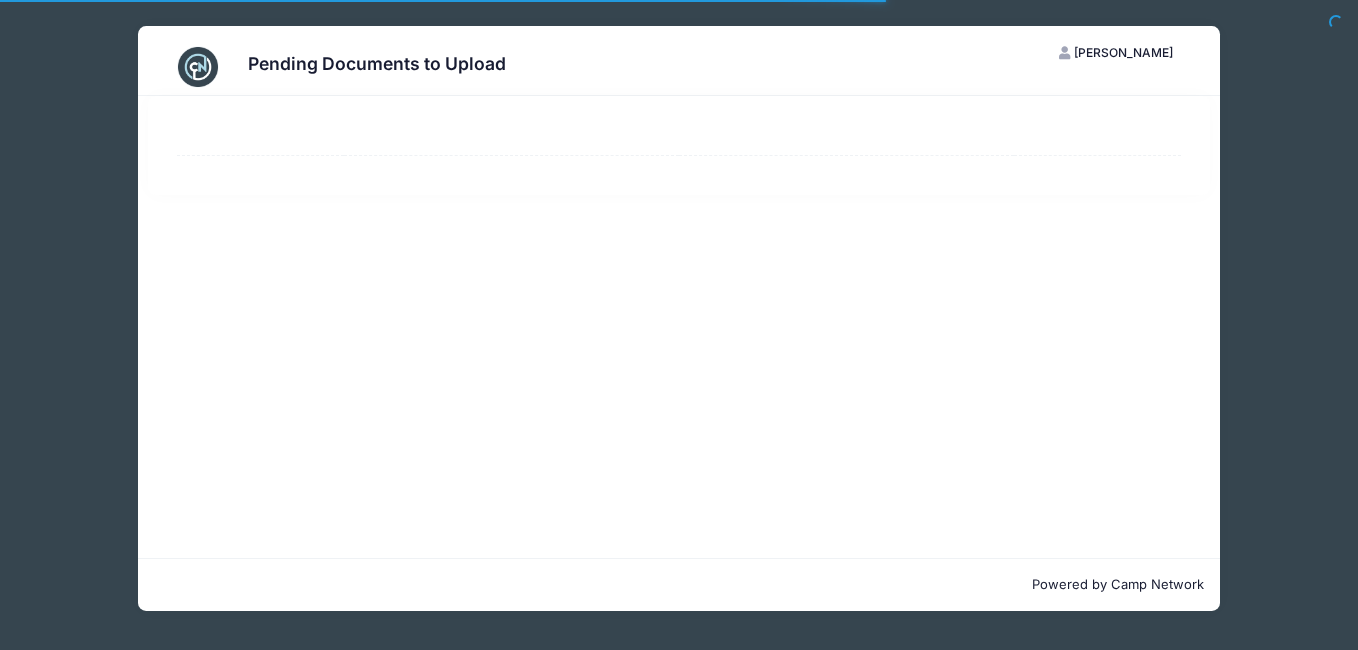 select on "50" 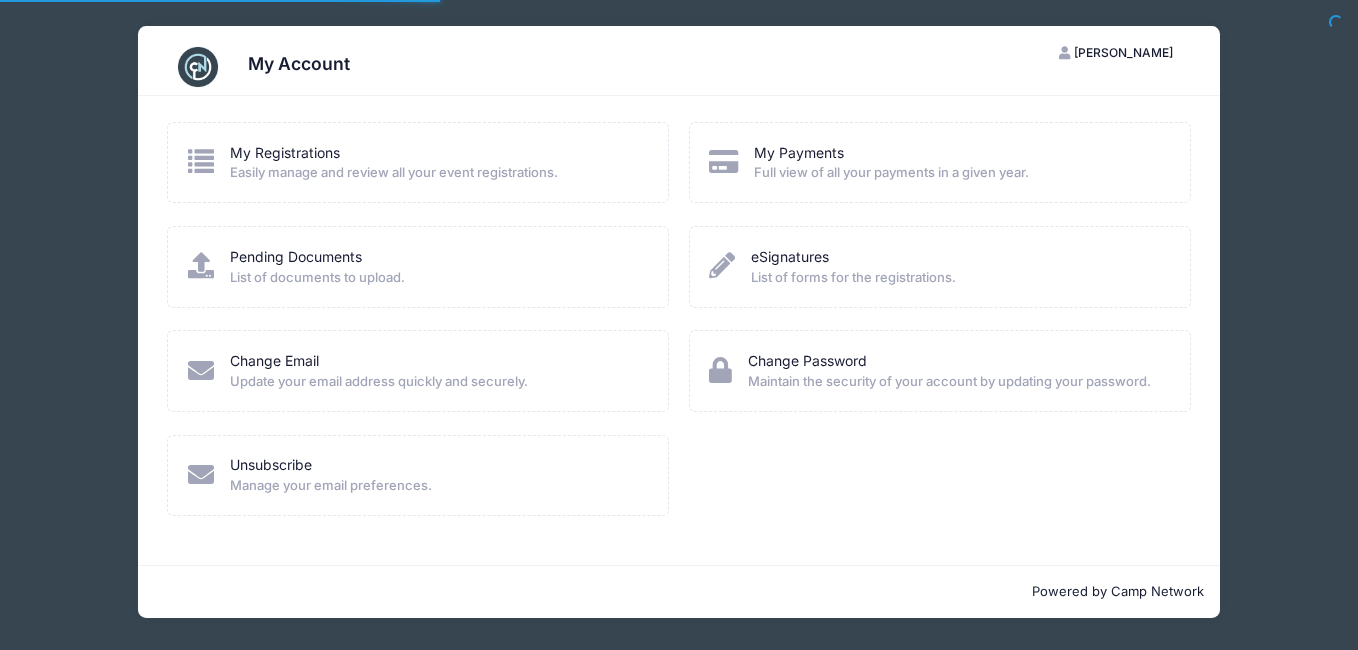scroll, scrollTop: 0, scrollLeft: 0, axis: both 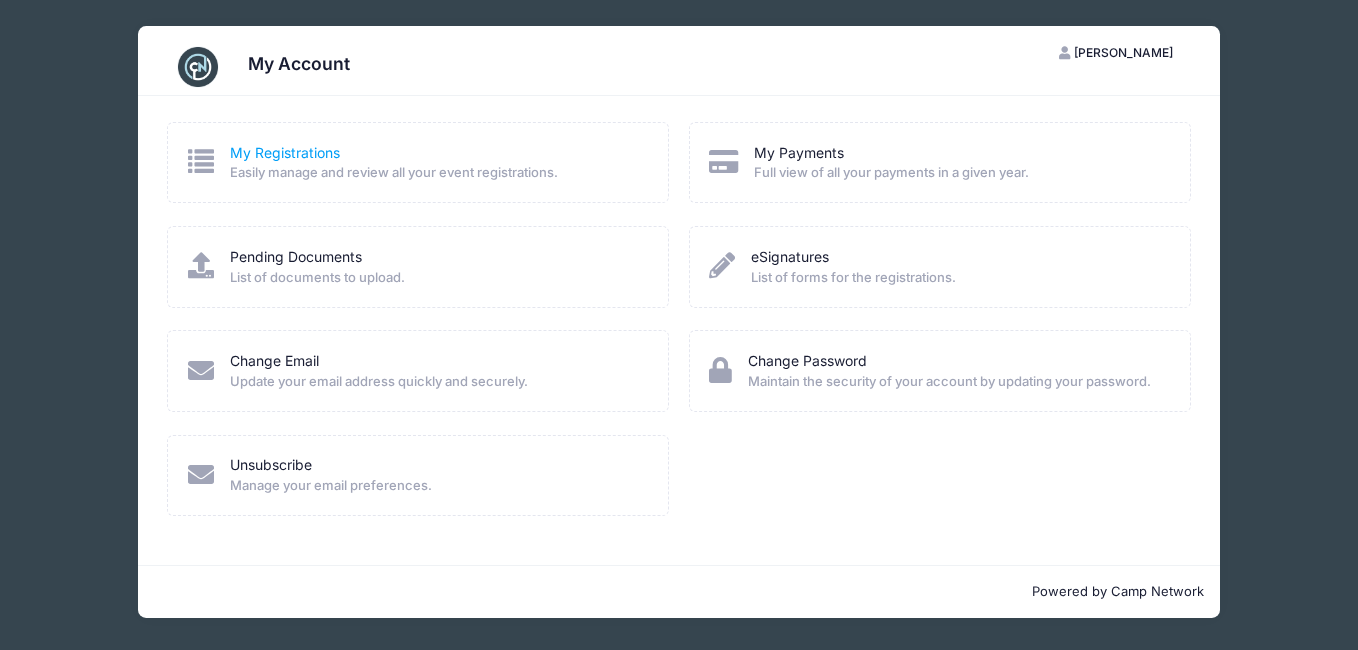 click on "My Registrations" at bounding box center [285, 152] 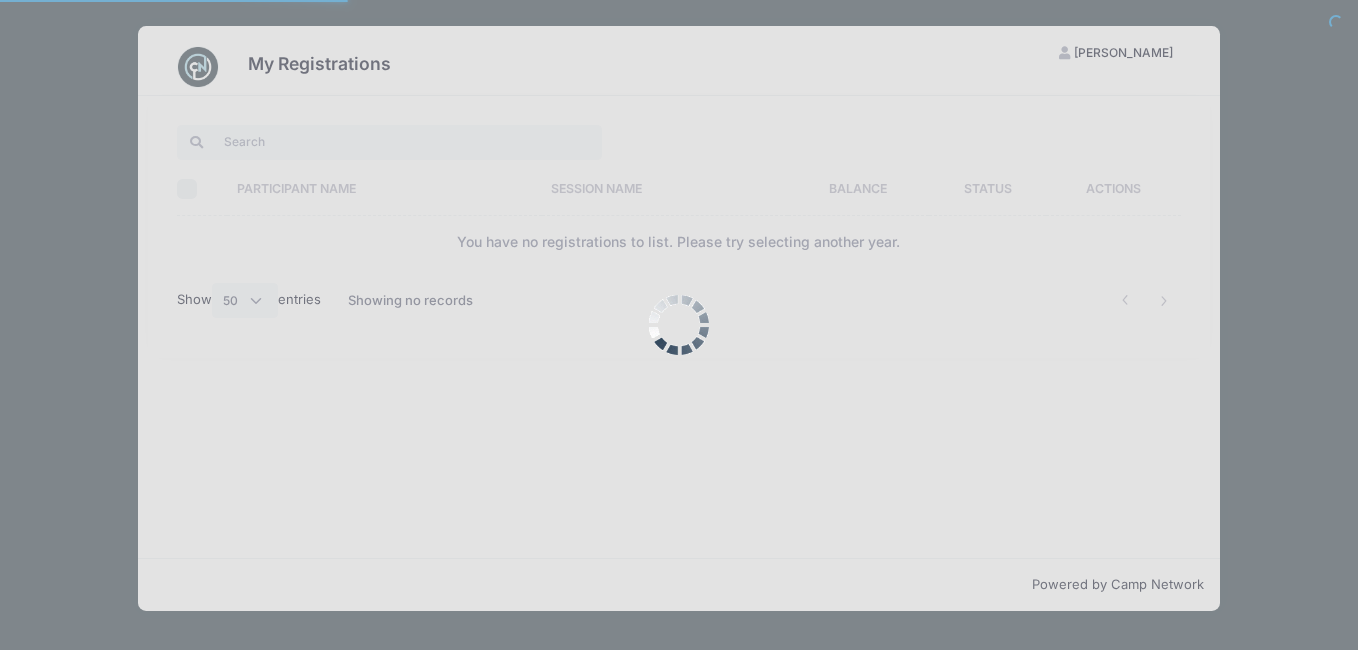 select on "50" 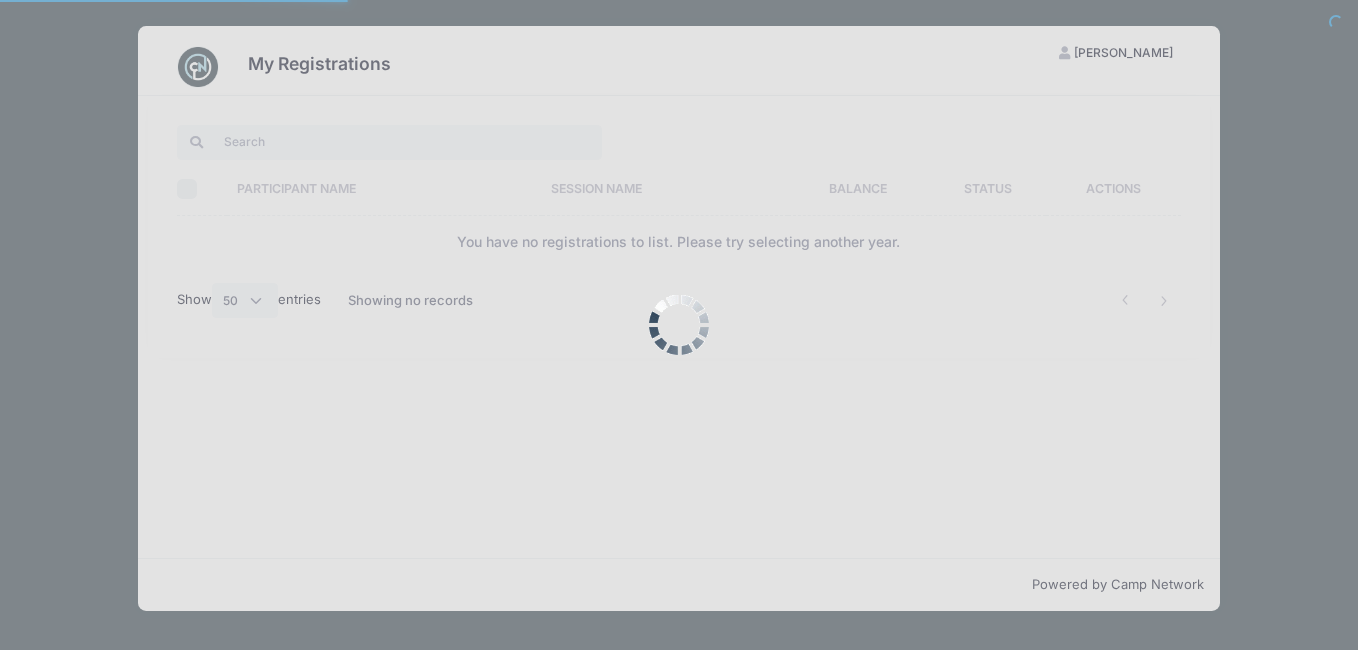 scroll, scrollTop: 0, scrollLeft: 0, axis: both 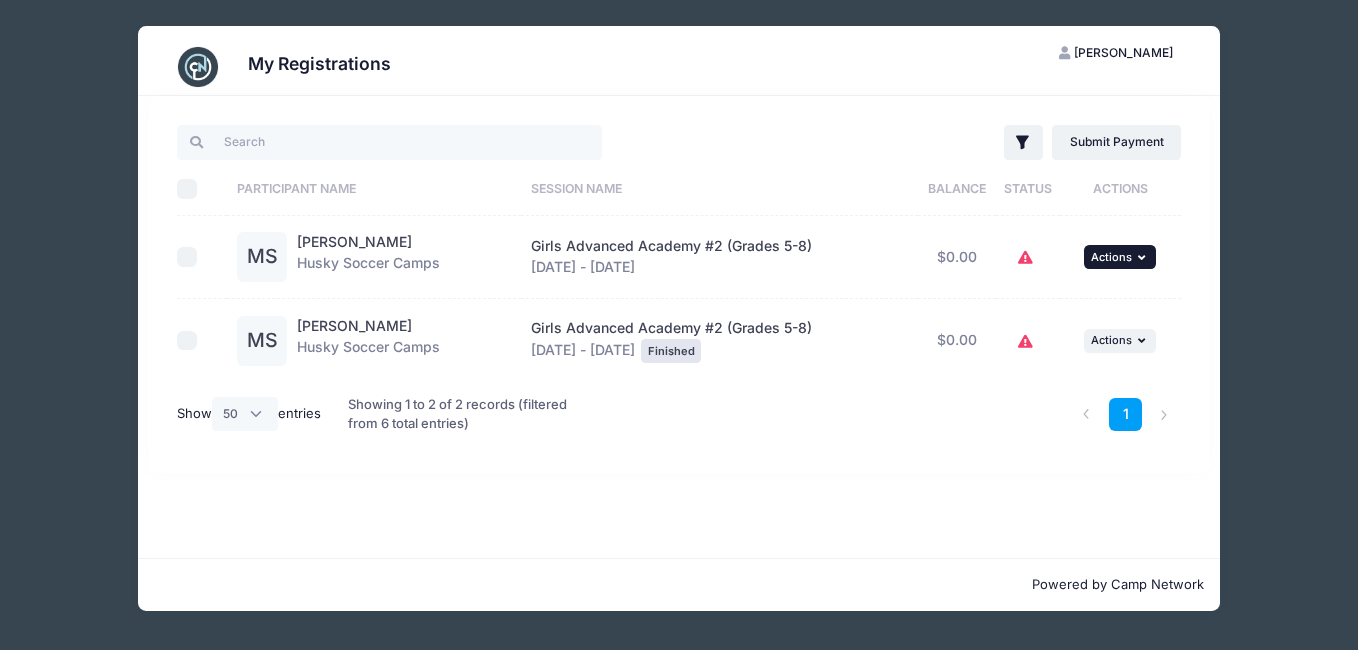 click at bounding box center [1144, 257] 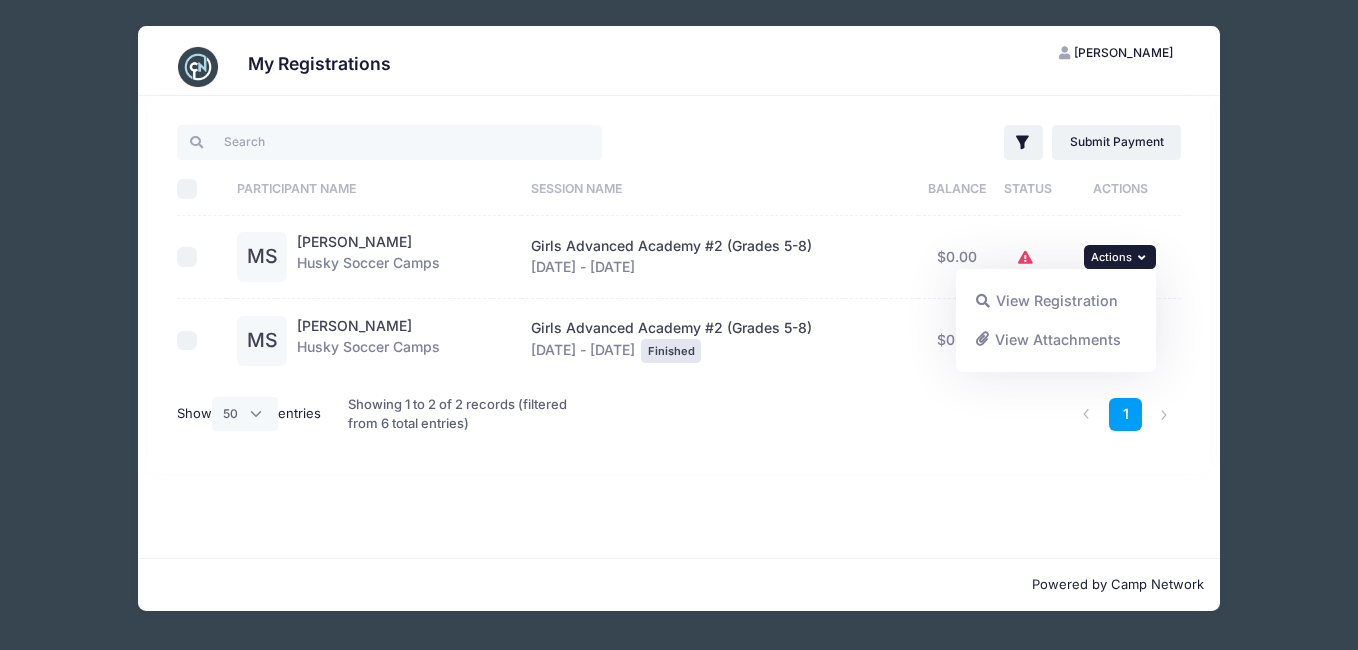 click 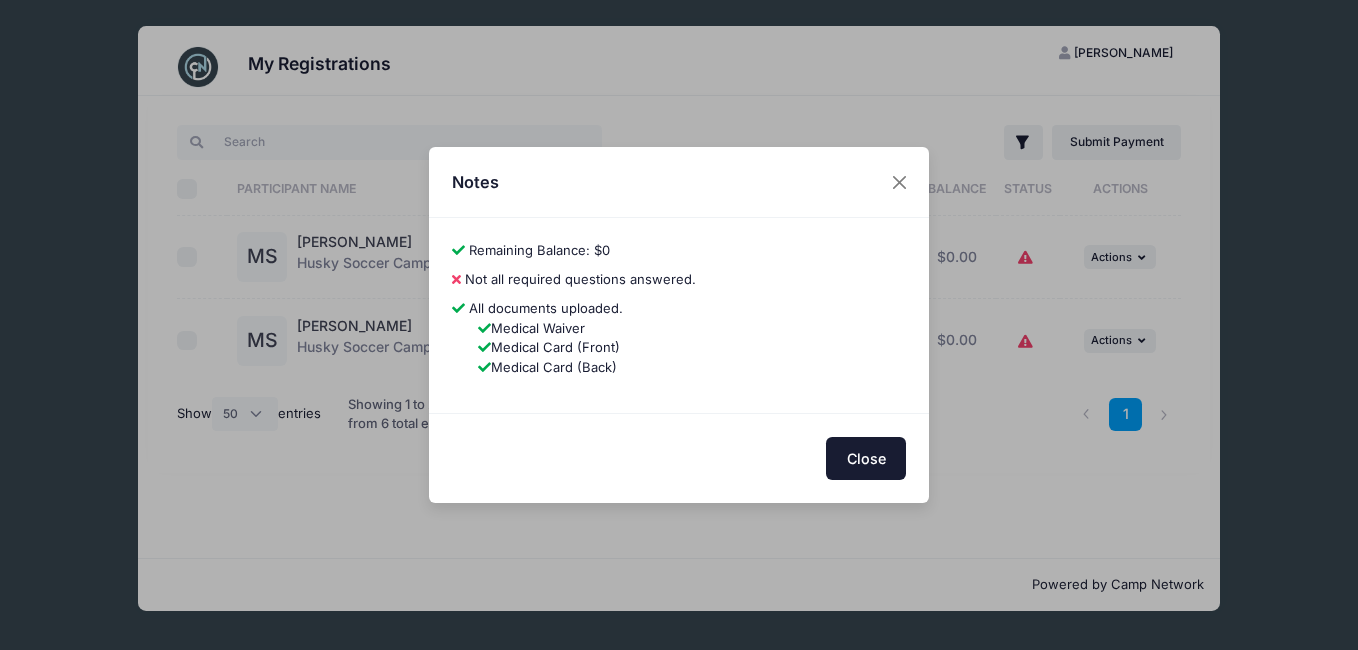 click on "Close" at bounding box center [866, 458] 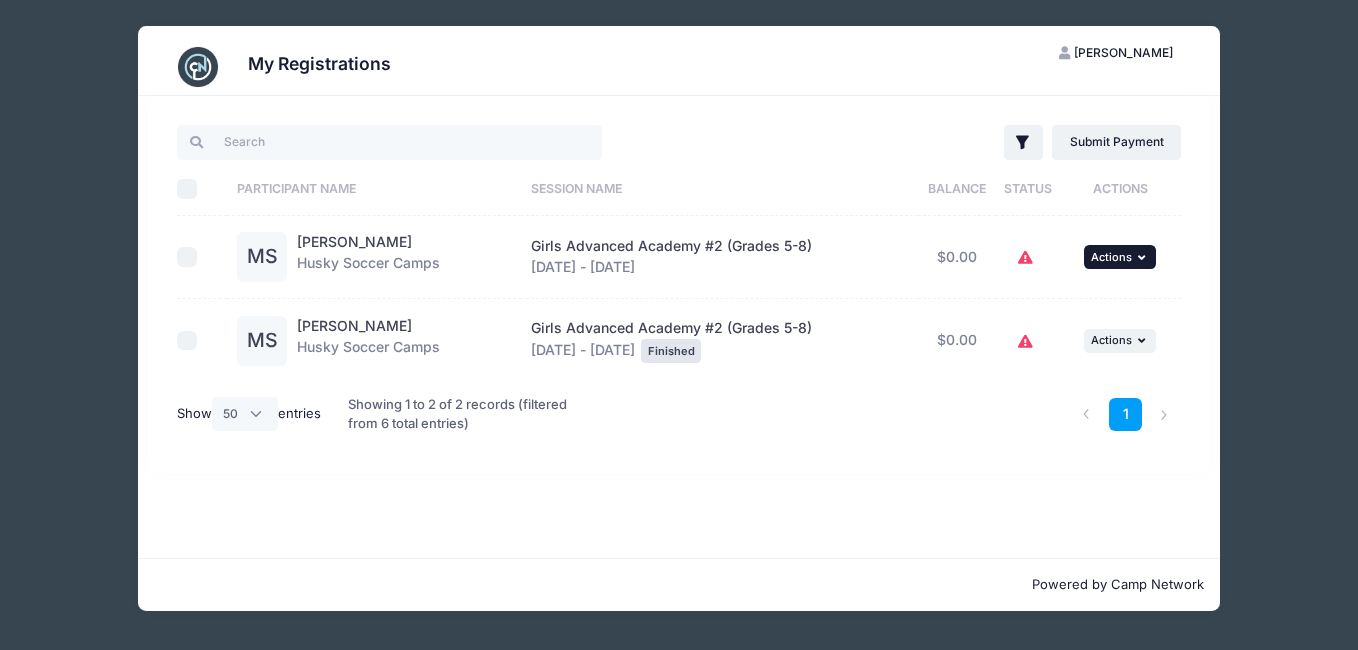 click on "Actions" at bounding box center (1111, 257) 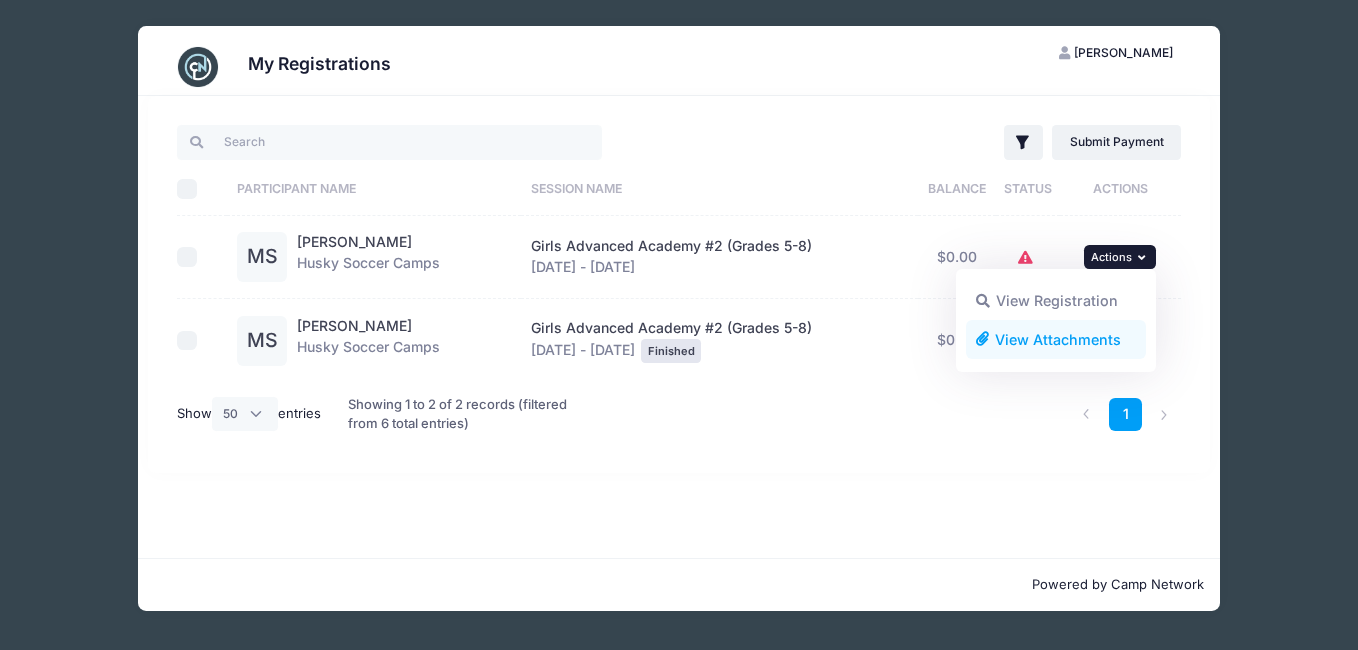 click on "View Attachments" at bounding box center [1056, 339] 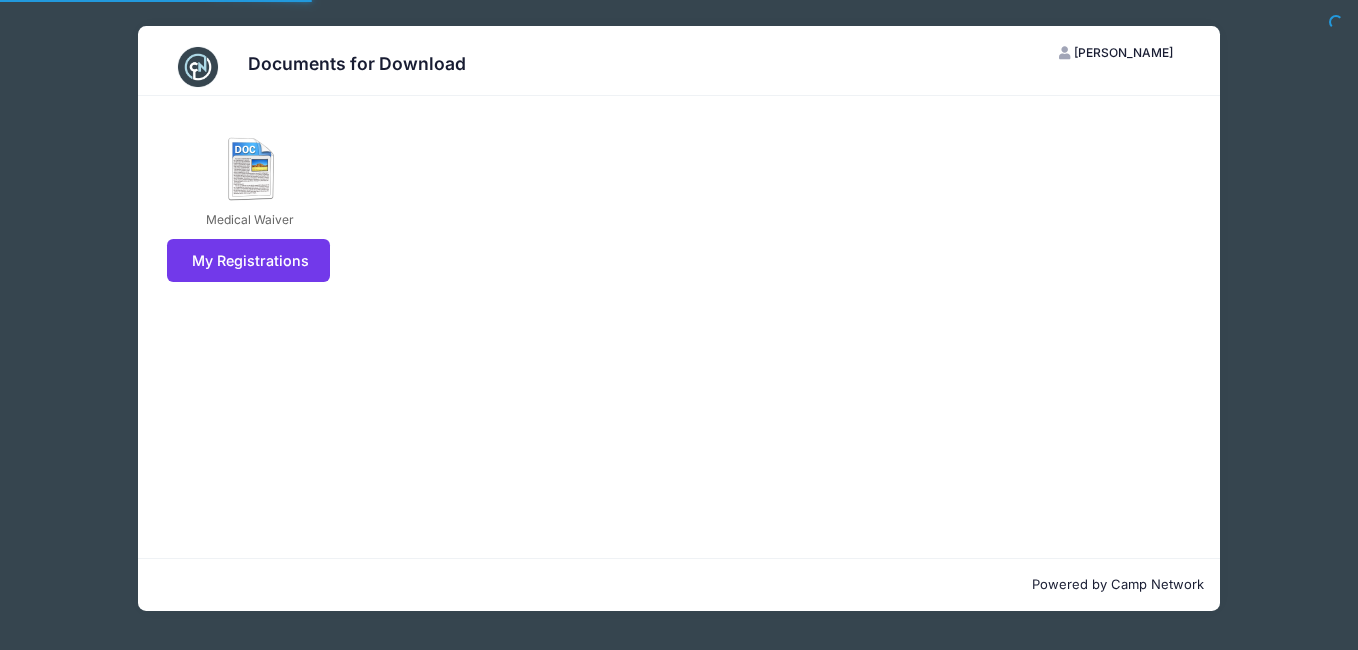 scroll, scrollTop: 0, scrollLeft: 0, axis: both 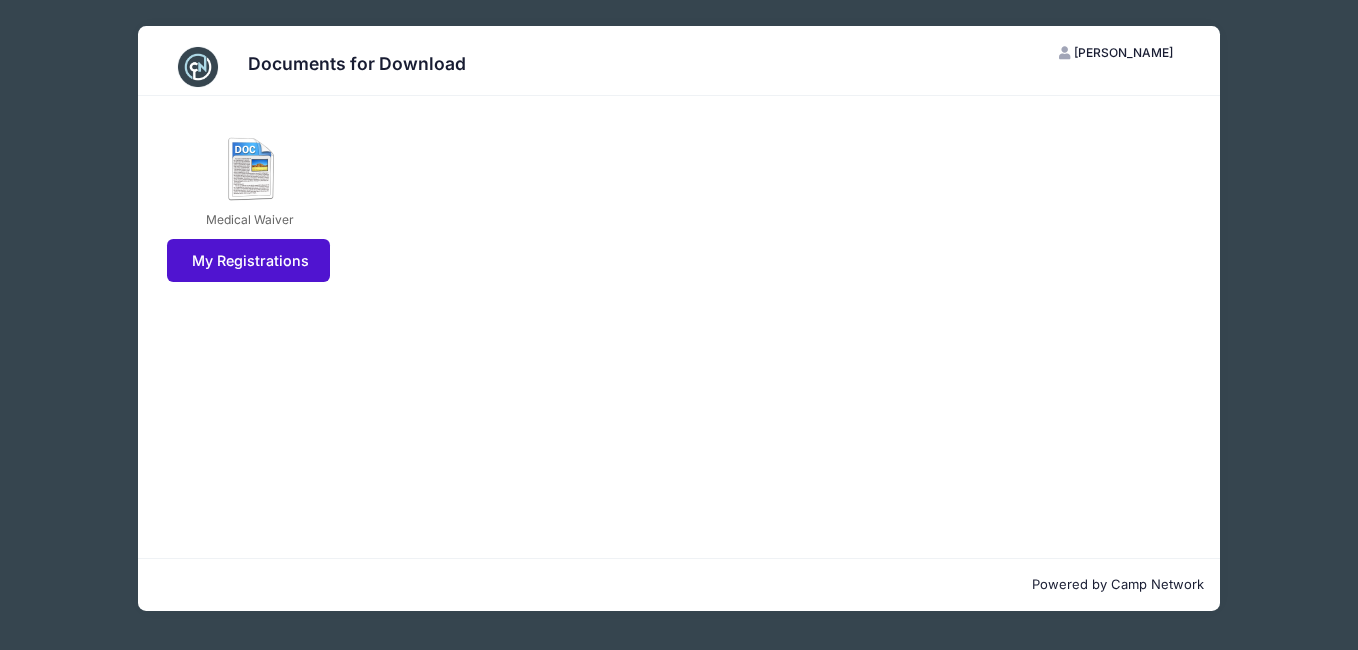 click on "My Registrations" at bounding box center [248, 260] 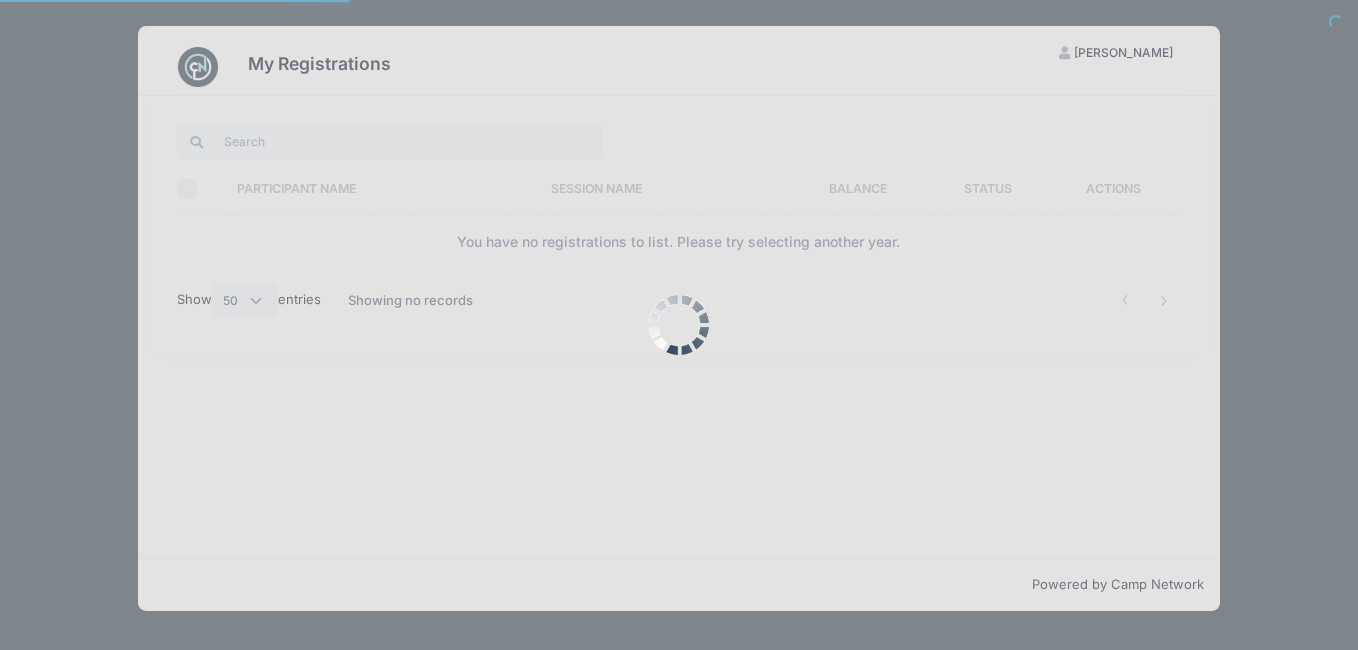 select on "50" 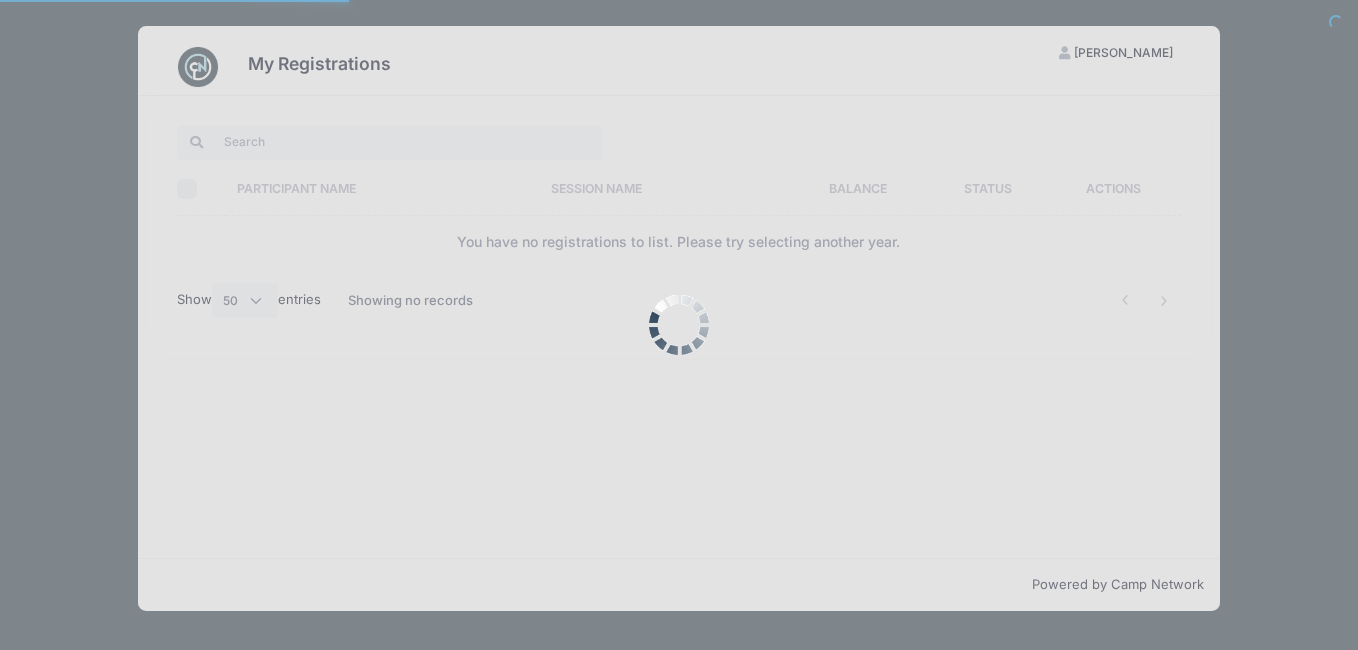 scroll, scrollTop: 0, scrollLeft: 0, axis: both 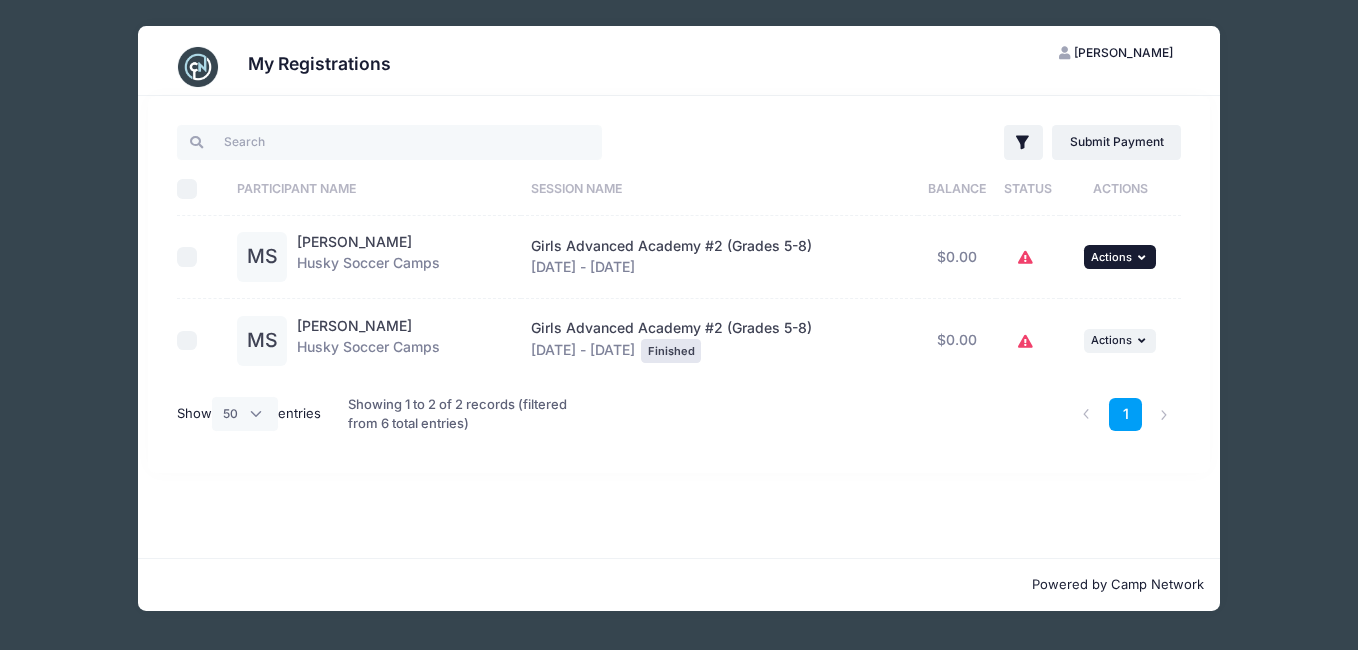 click on "Actions" at bounding box center [1111, 257] 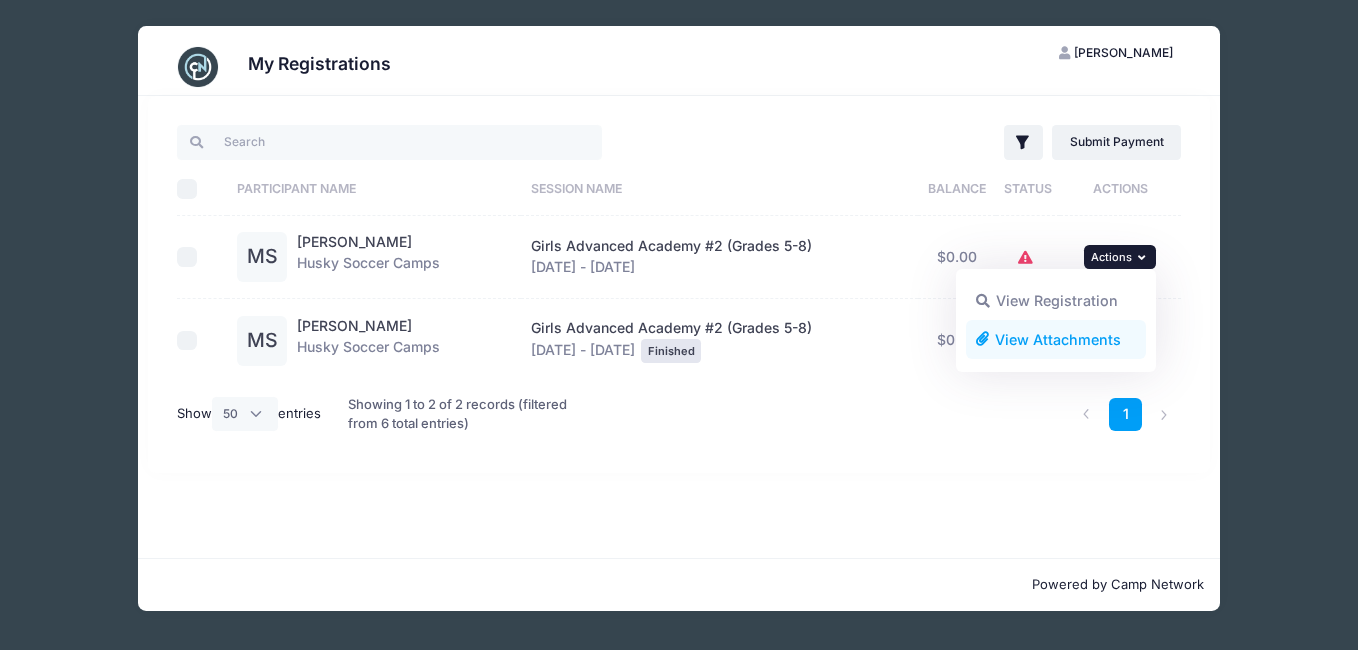 click on "View Attachments" at bounding box center [1056, 339] 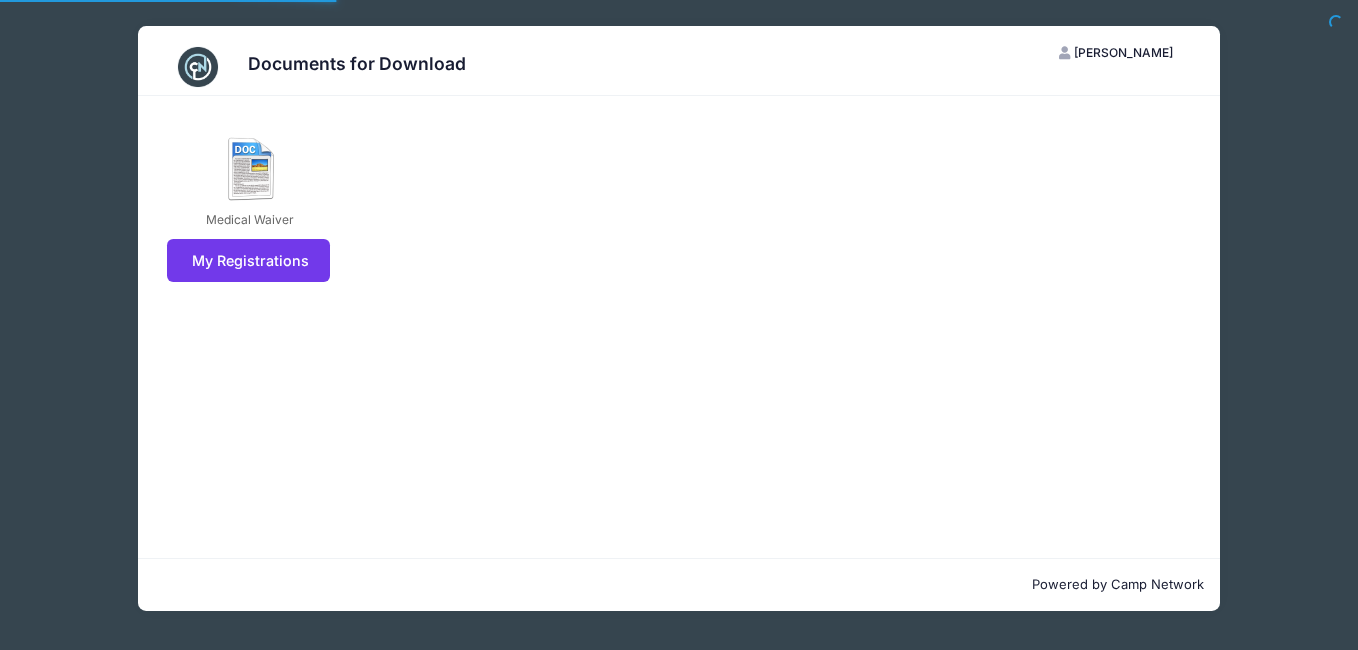 scroll, scrollTop: 0, scrollLeft: 0, axis: both 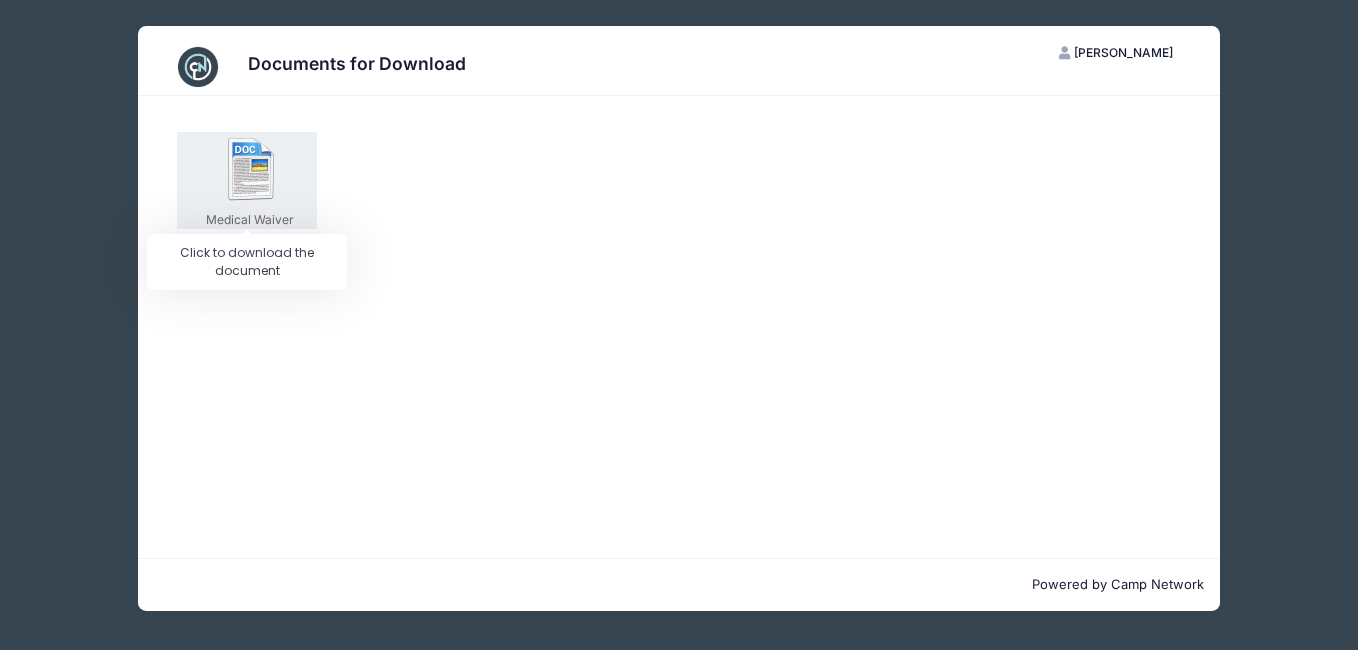 click on "Medical Waiver" at bounding box center (247, 180) 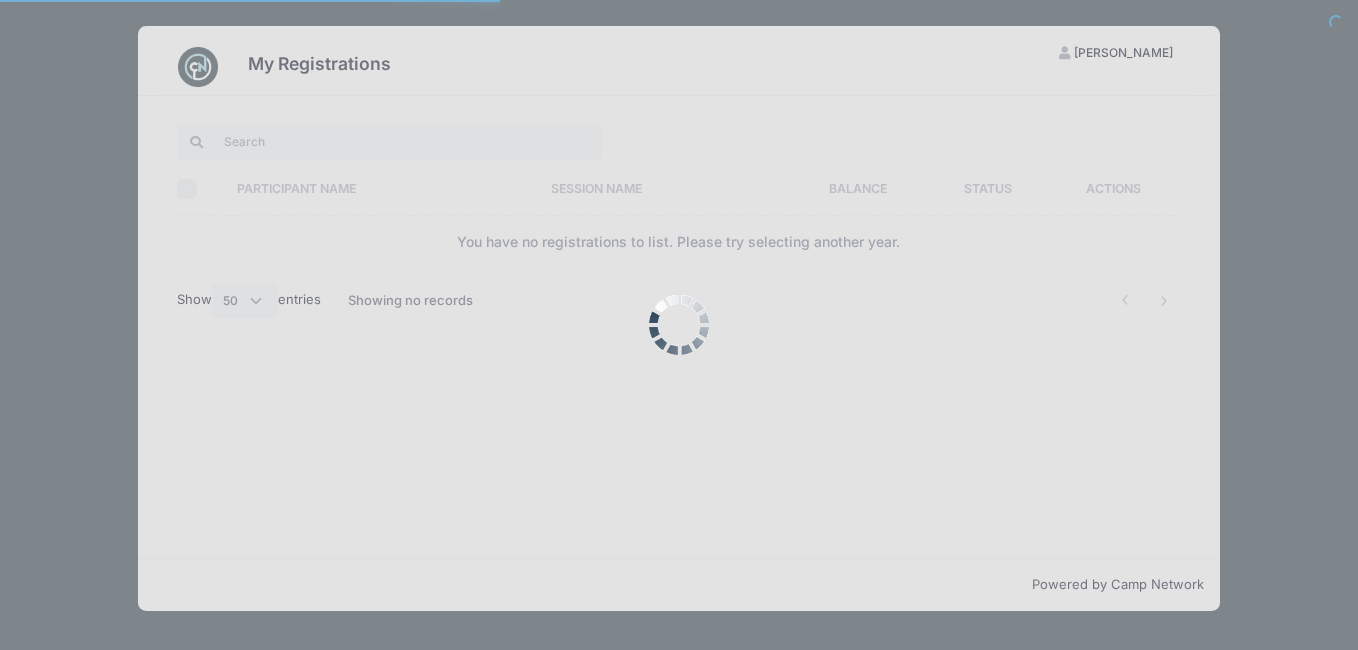 select on "50" 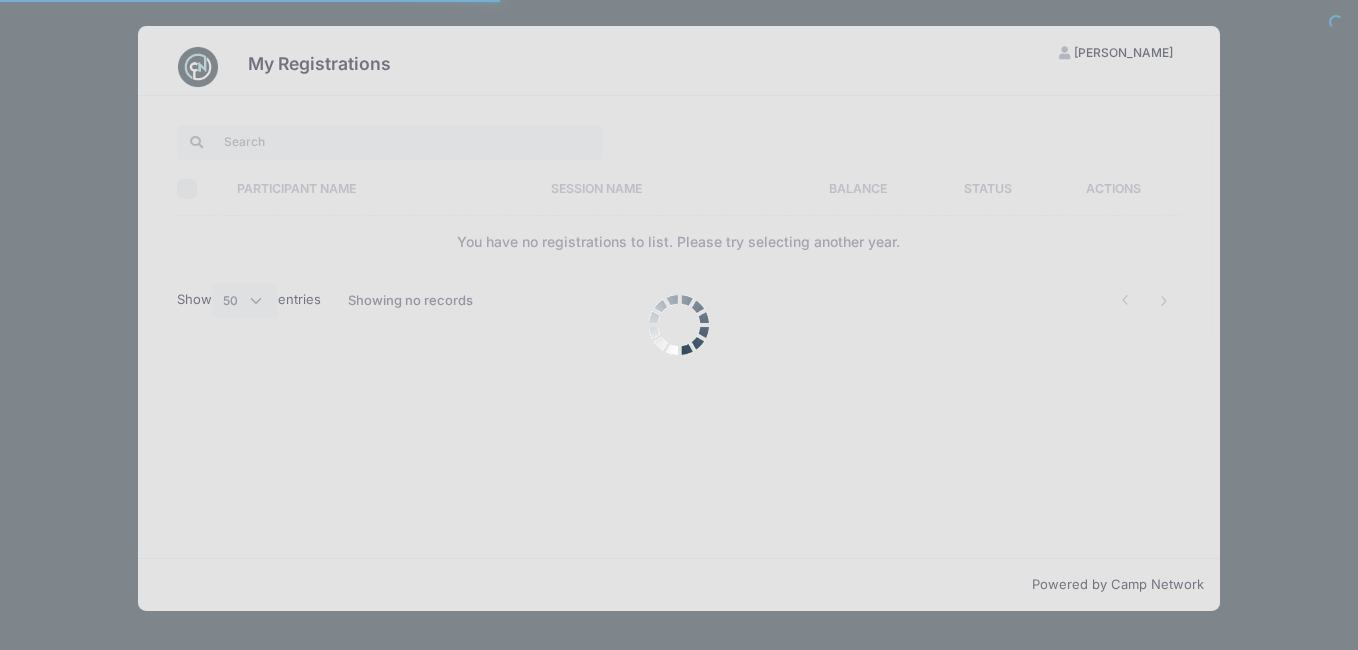 scroll, scrollTop: 0, scrollLeft: 0, axis: both 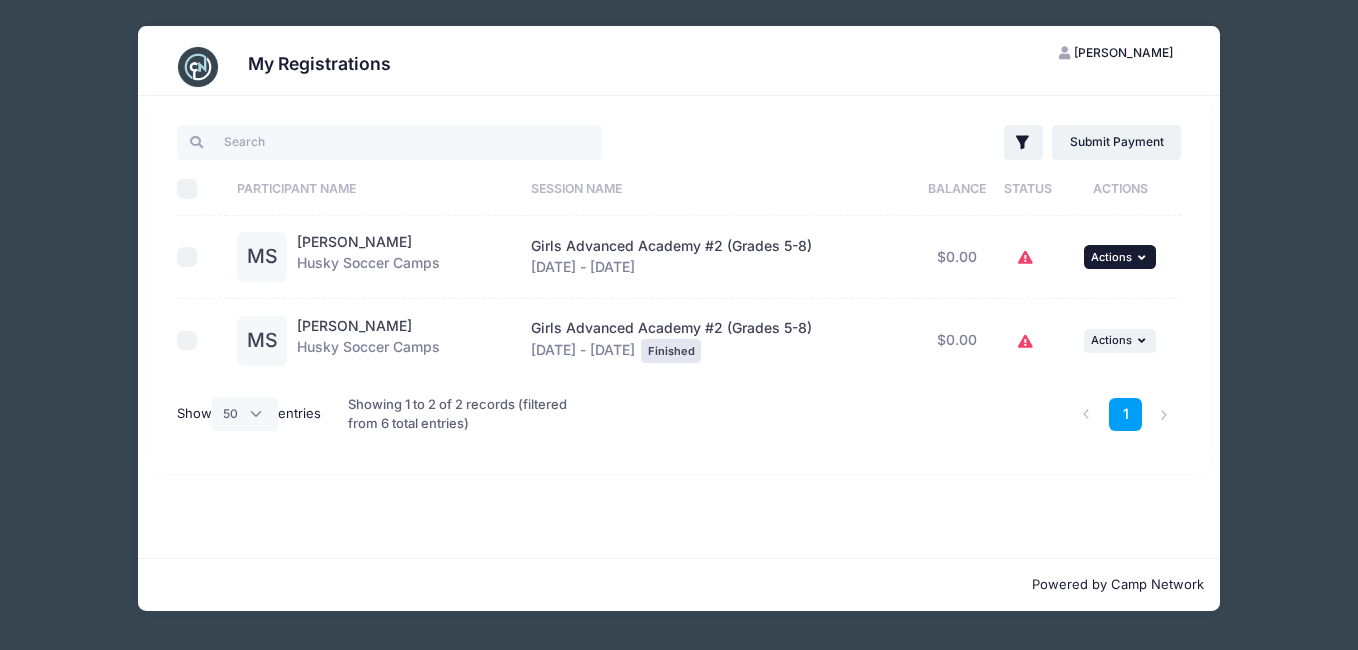 click on "Actions" at bounding box center (1111, 257) 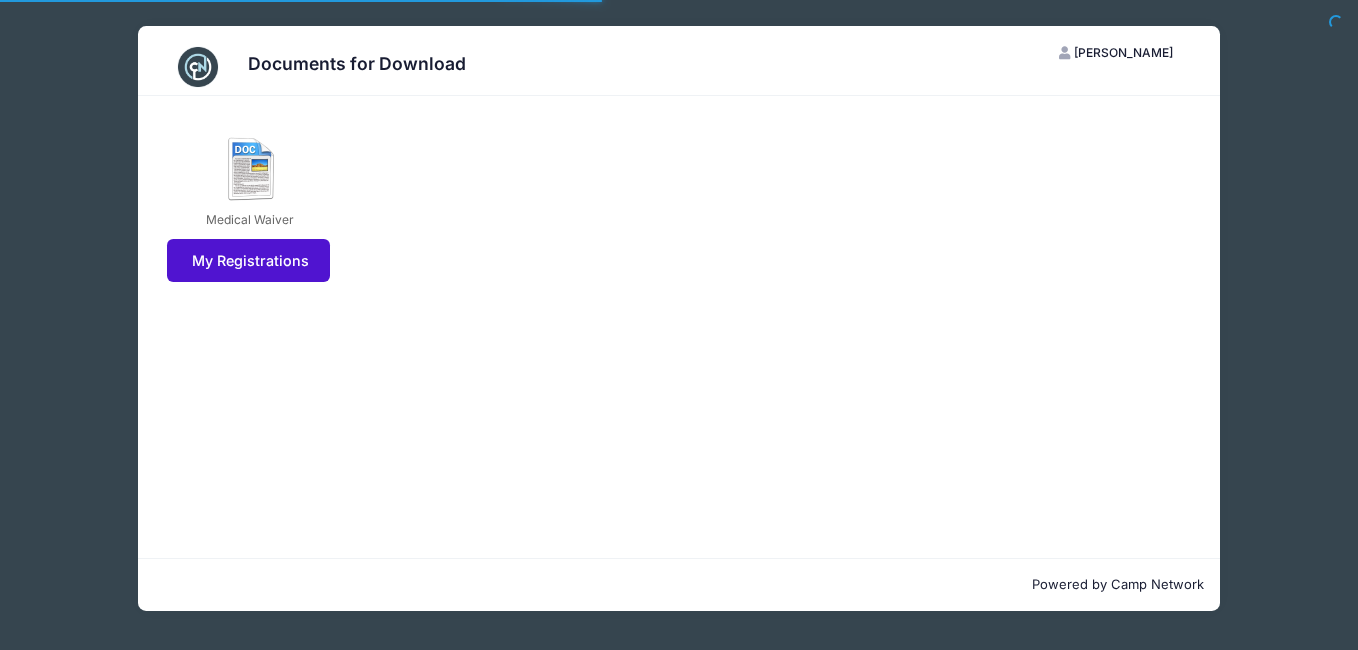 scroll, scrollTop: 0, scrollLeft: 0, axis: both 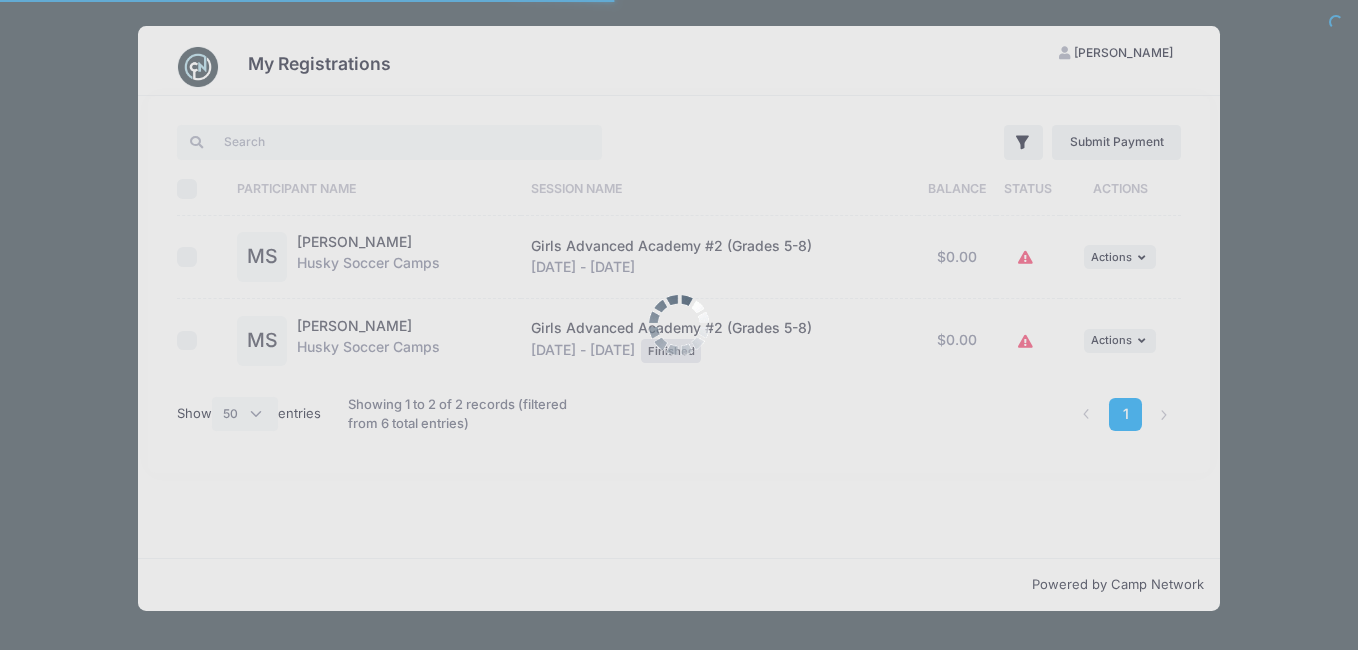select on "50" 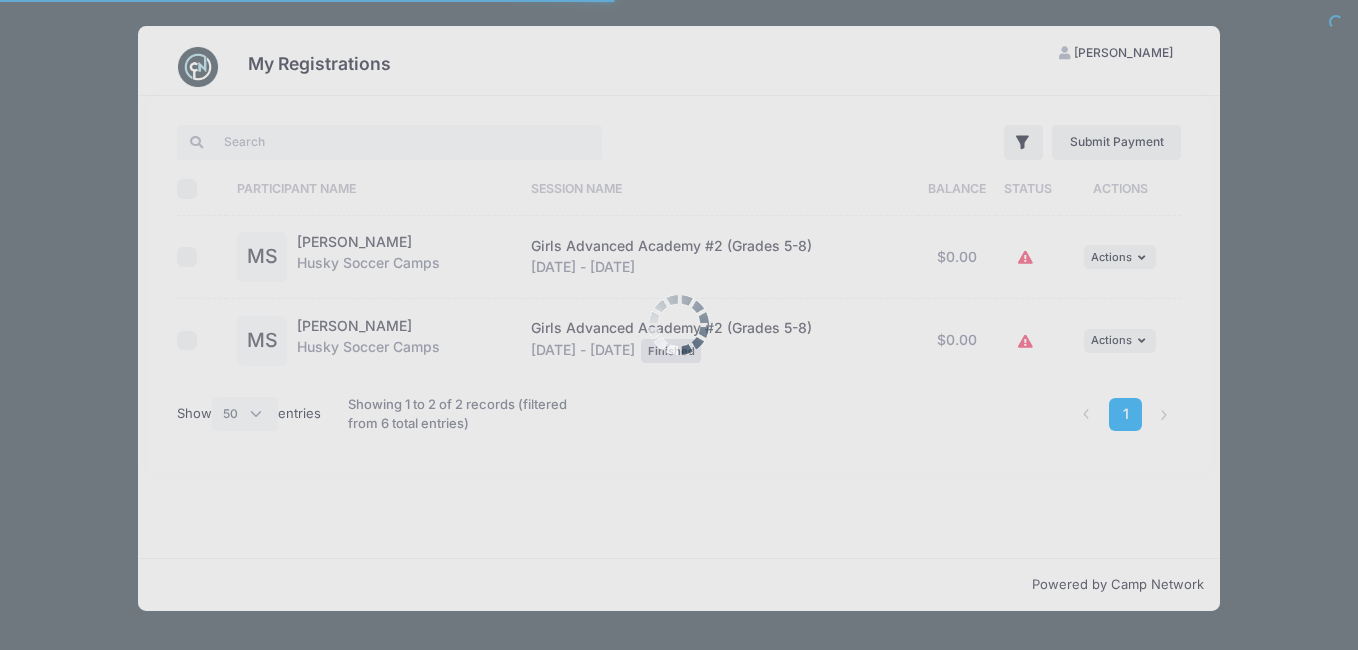 scroll, scrollTop: 0, scrollLeft: 0, axis: both 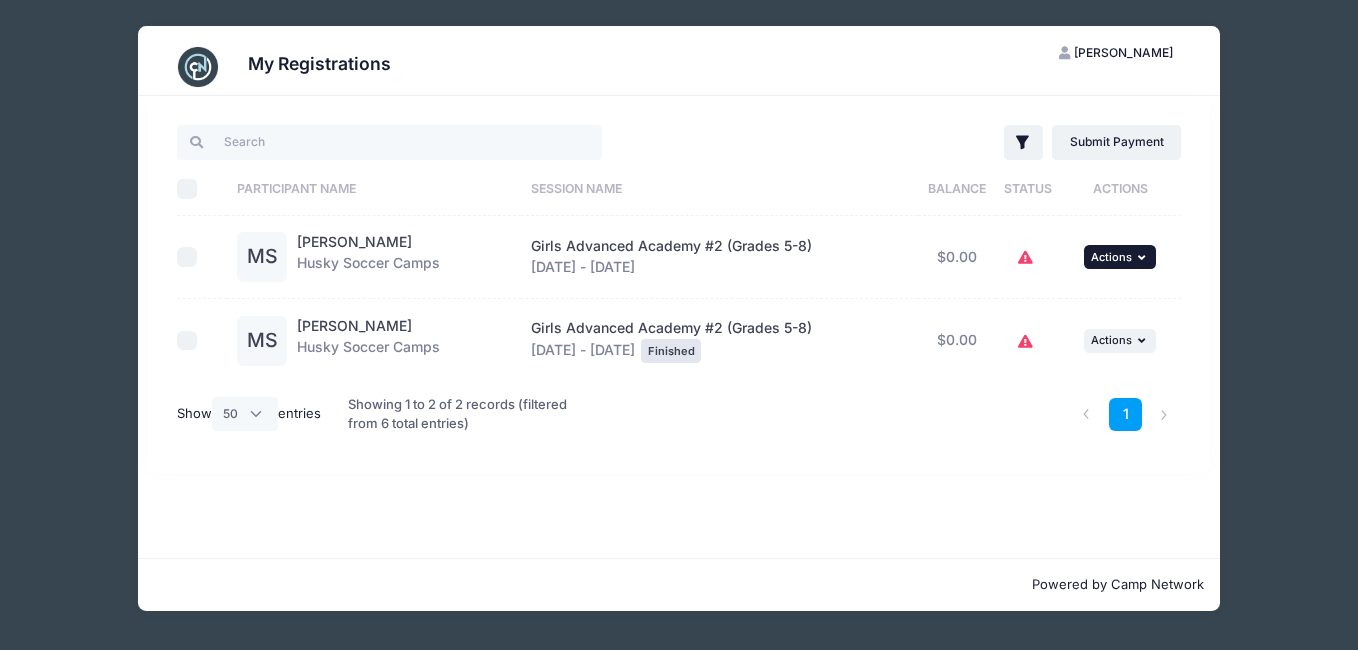click on "... Actions" at bounding box center (1120, 257) 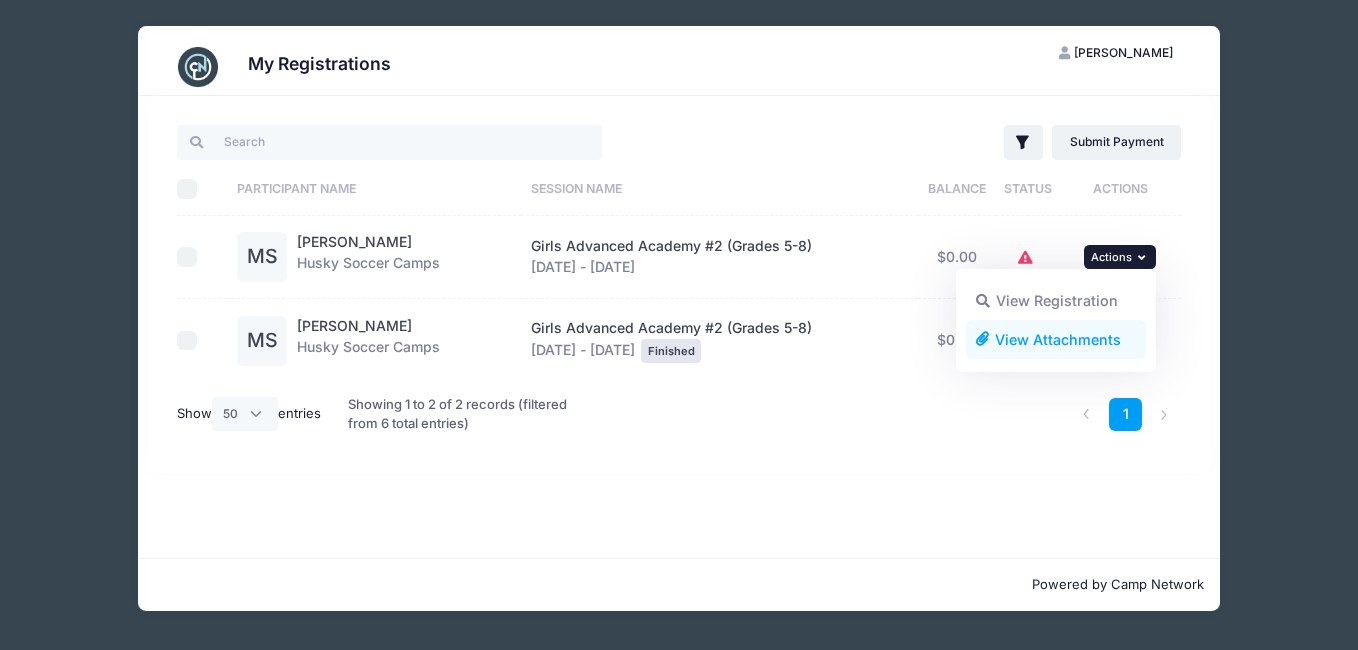 click on "View Attachments" at bounding box center [1056, 339] 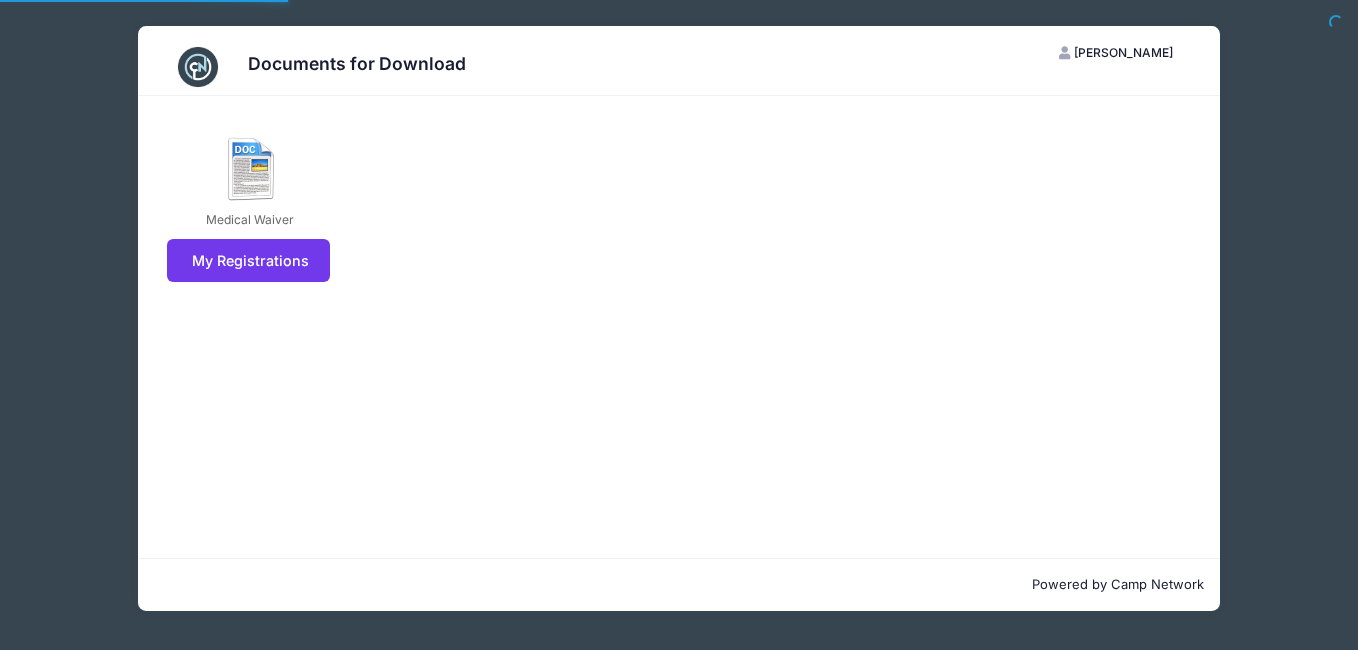 scroll, scrollTop: 0, scrollLeft: 0, axis: both 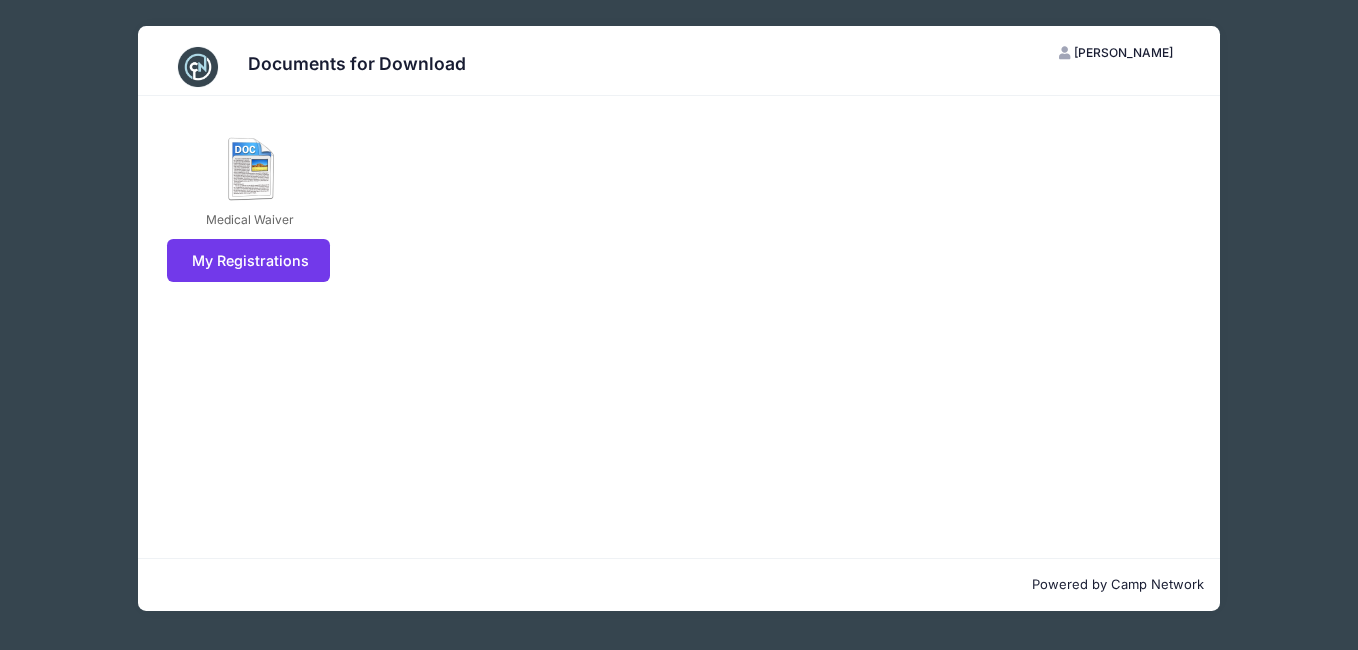 drag, startPoint x: 484, startPoint y: 251, endPoint x: 314, endPoint y: 378, distance: 212.20038 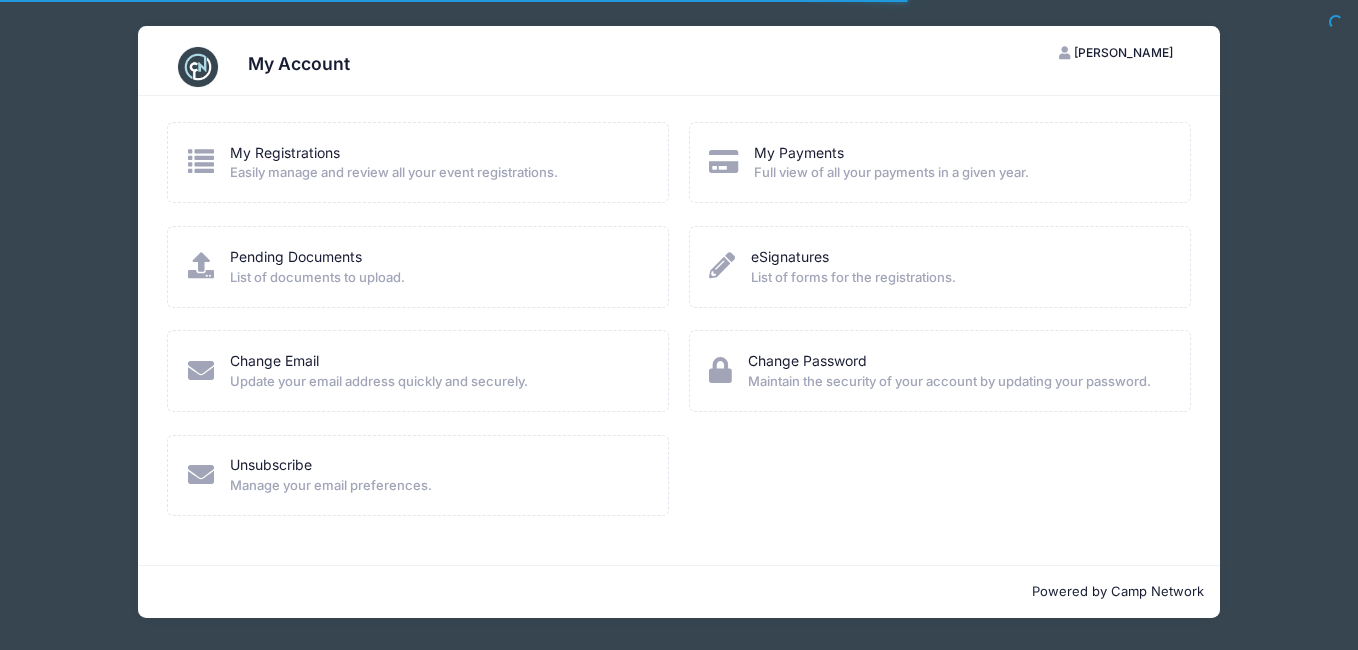 scroll, scrollTop: 0, scrollLeft: 0, axis: both 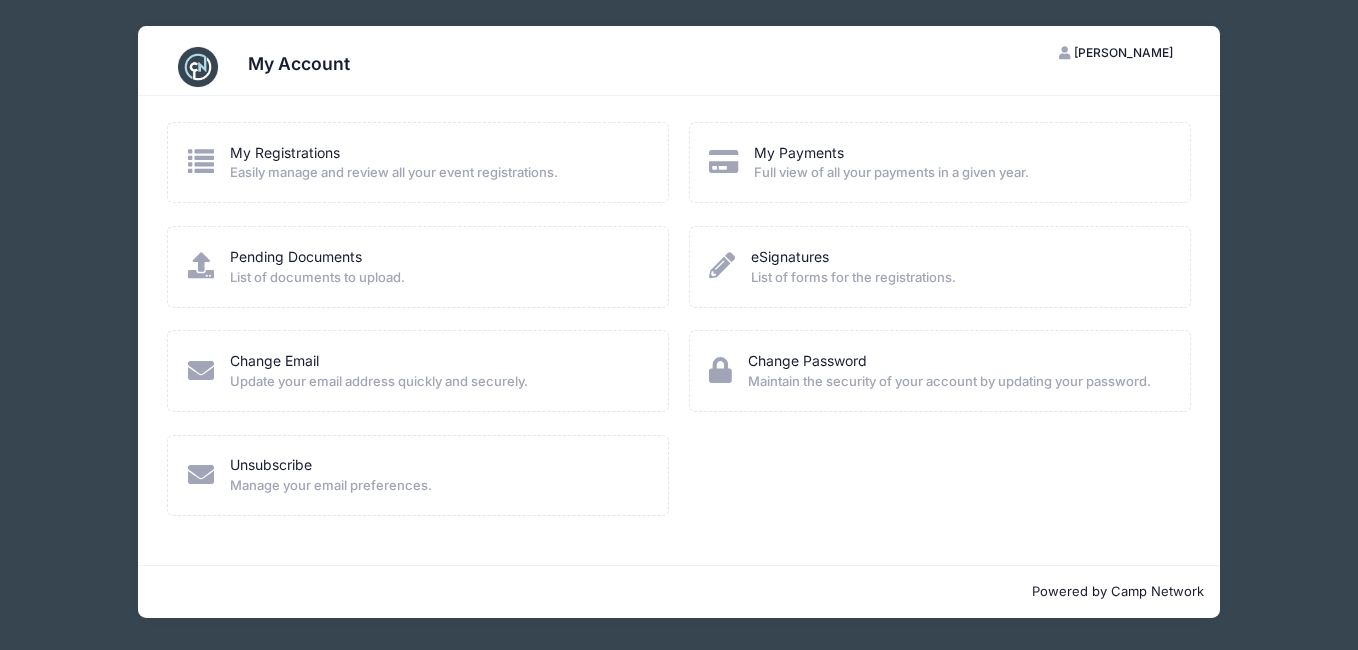 click at bounding box center [201, 265] 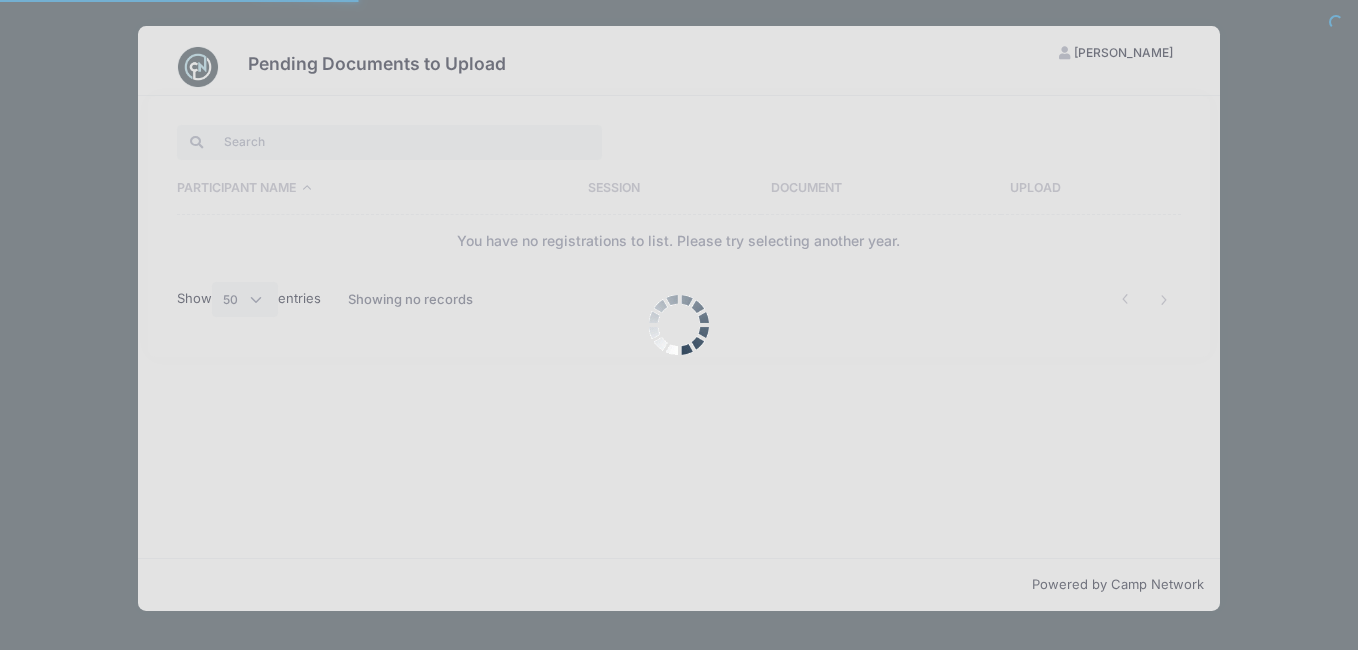 select on "50" 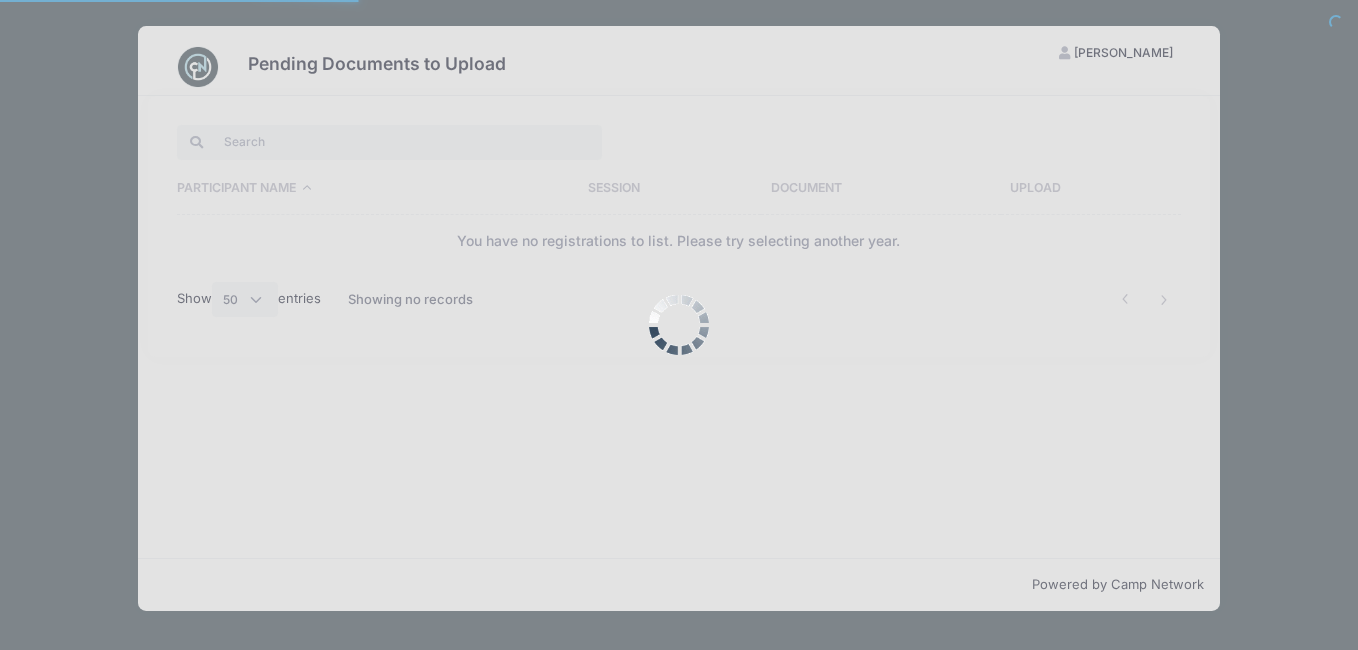 scroll, scrollTop: 0, scrollLeft: 0, axis: both 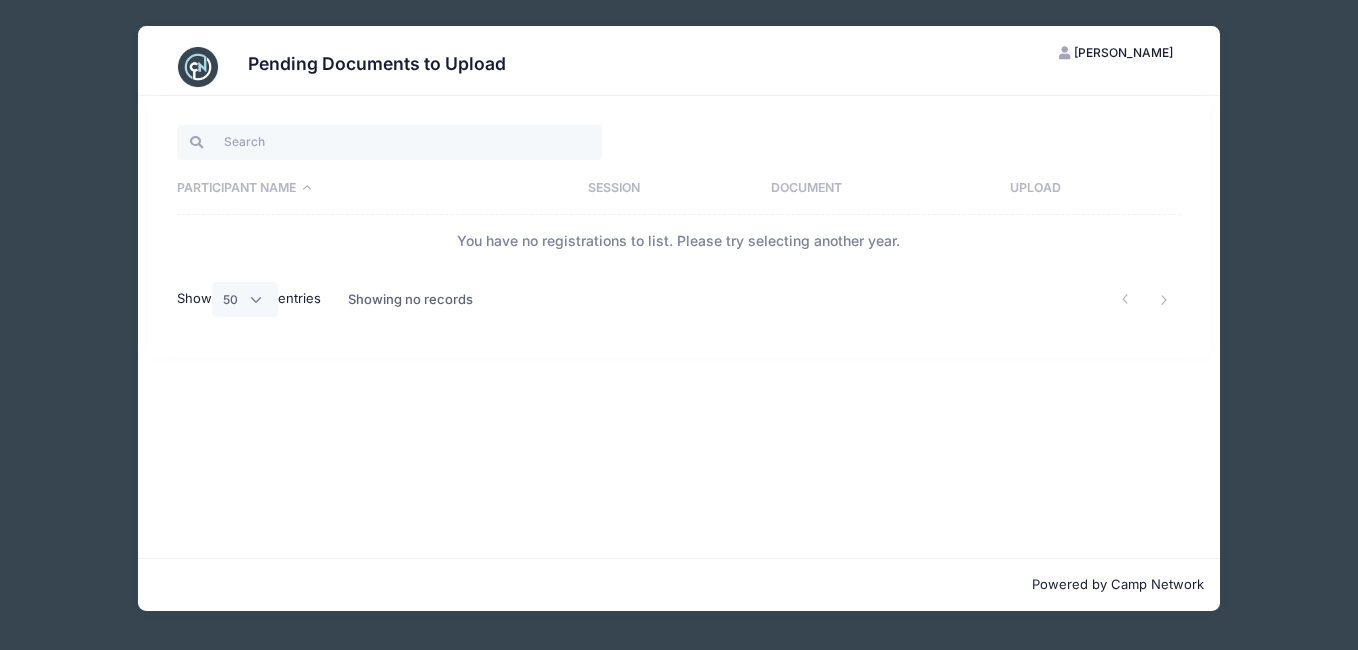 click on "Participant Name" at bounding box center [377, 189] 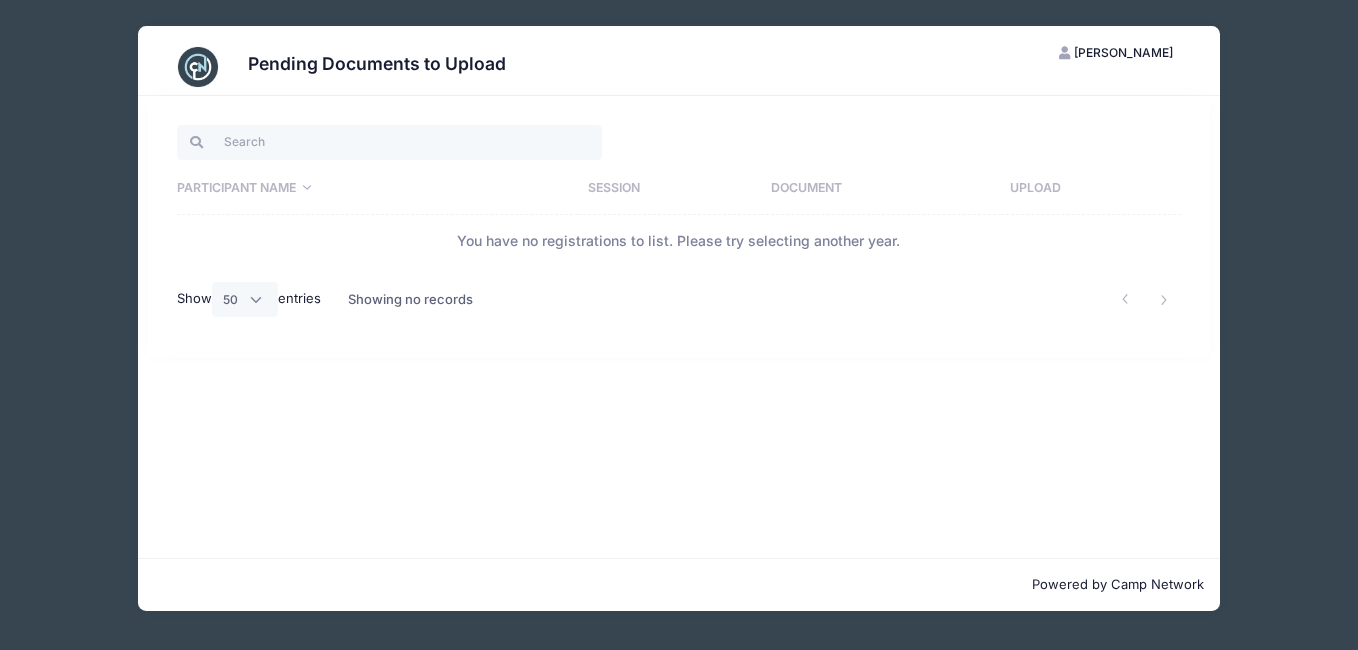 click on "Participant Name" at bounding box center [377, 189] 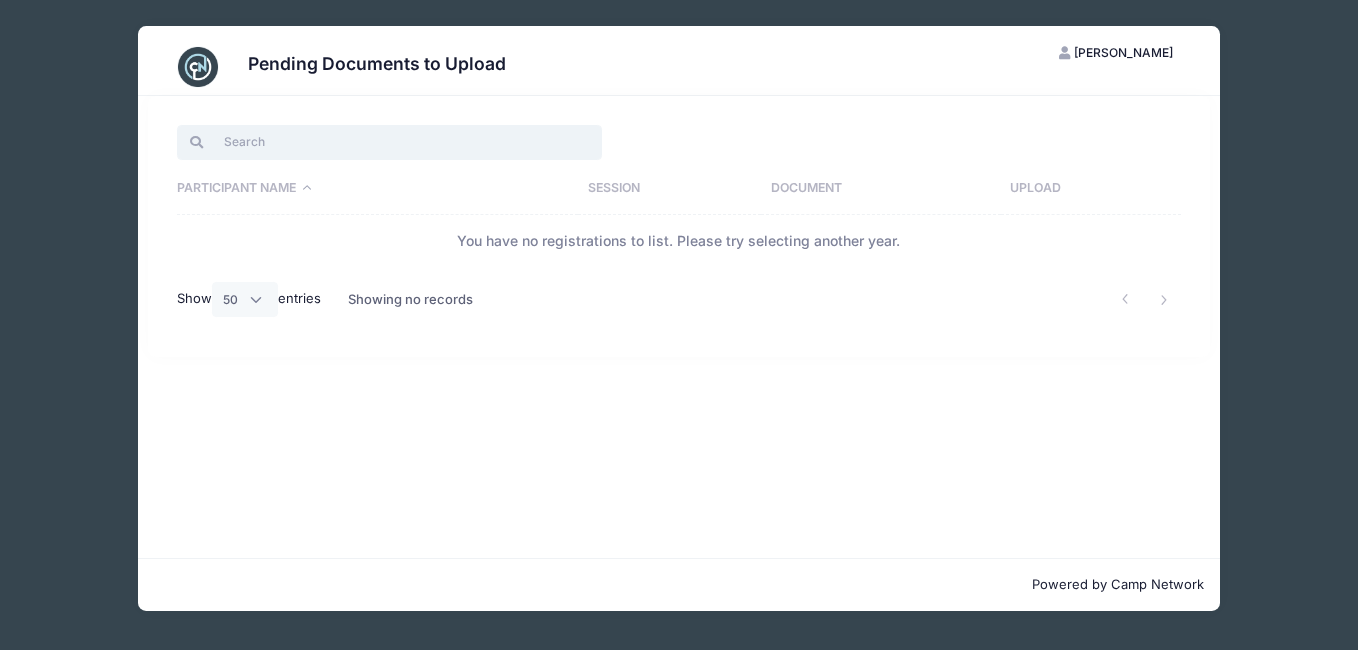 click at bounding box center (389, 142) 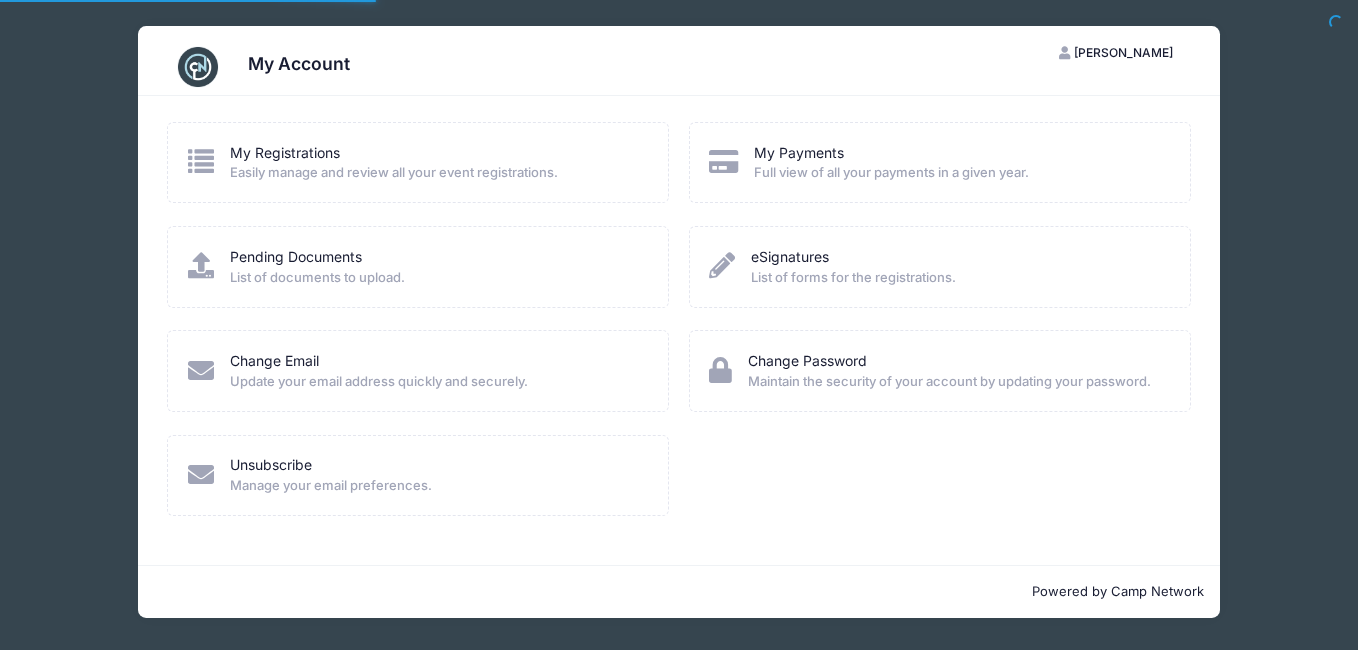 scroll, scrollTop: 0, scrollLeft: 0, axis: both 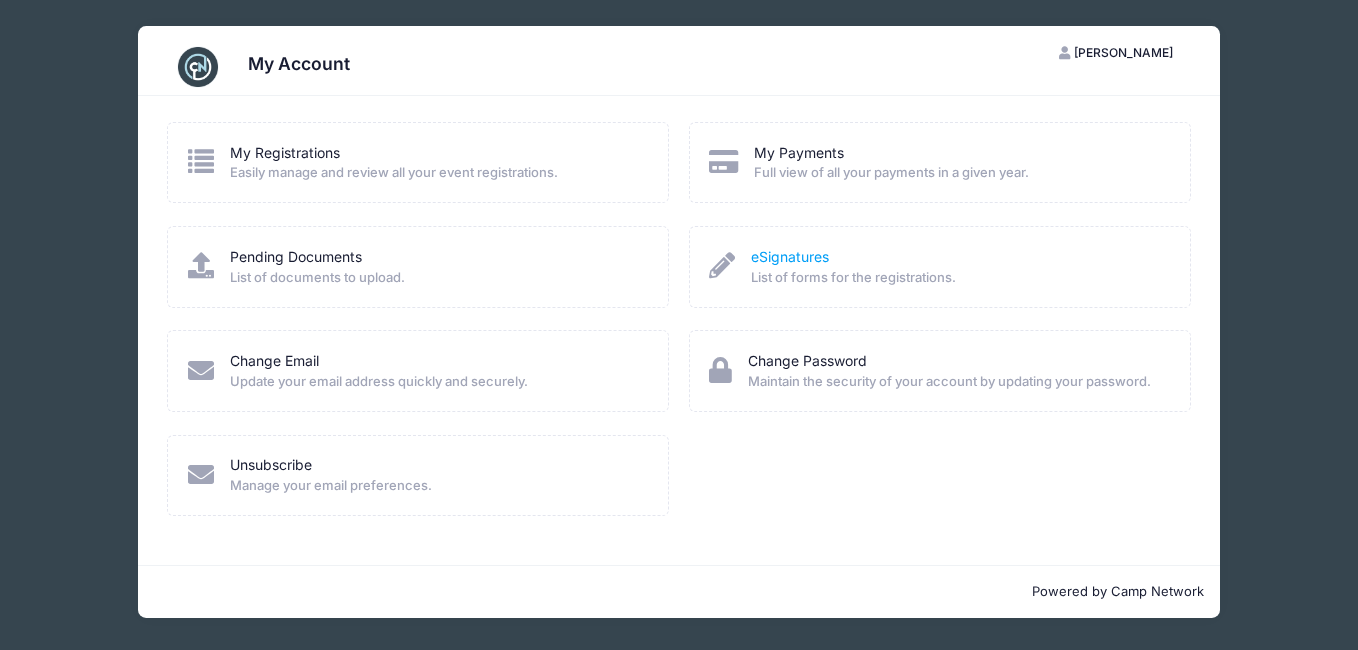click on "eSignatures" at bounding box center [790, 256] 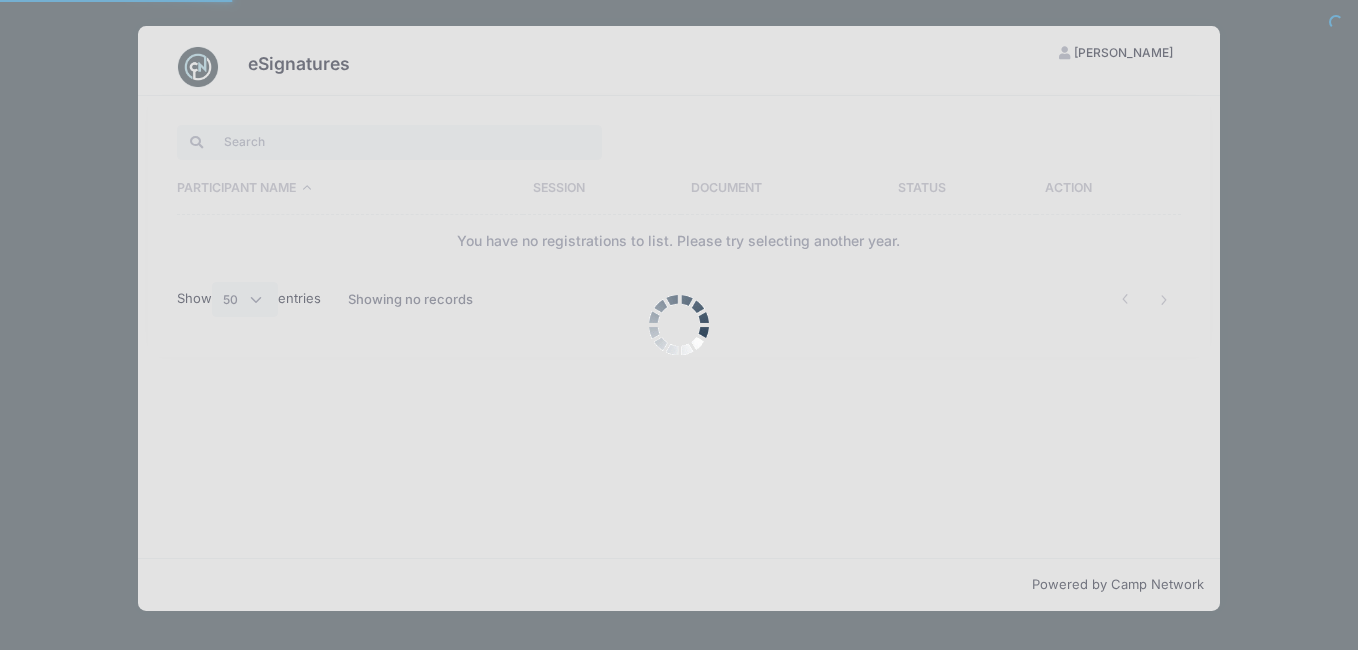 select on "50" 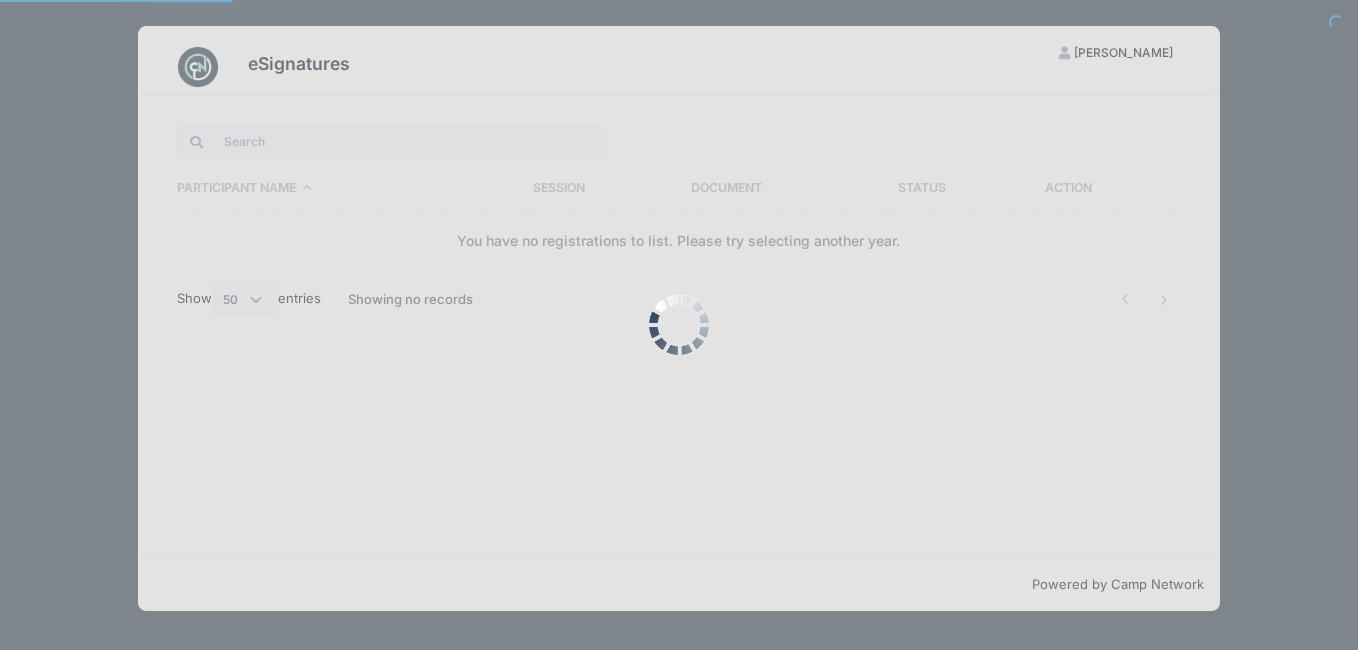 scroll, scrollTop: 0, scrollLeft: 0, axis: both 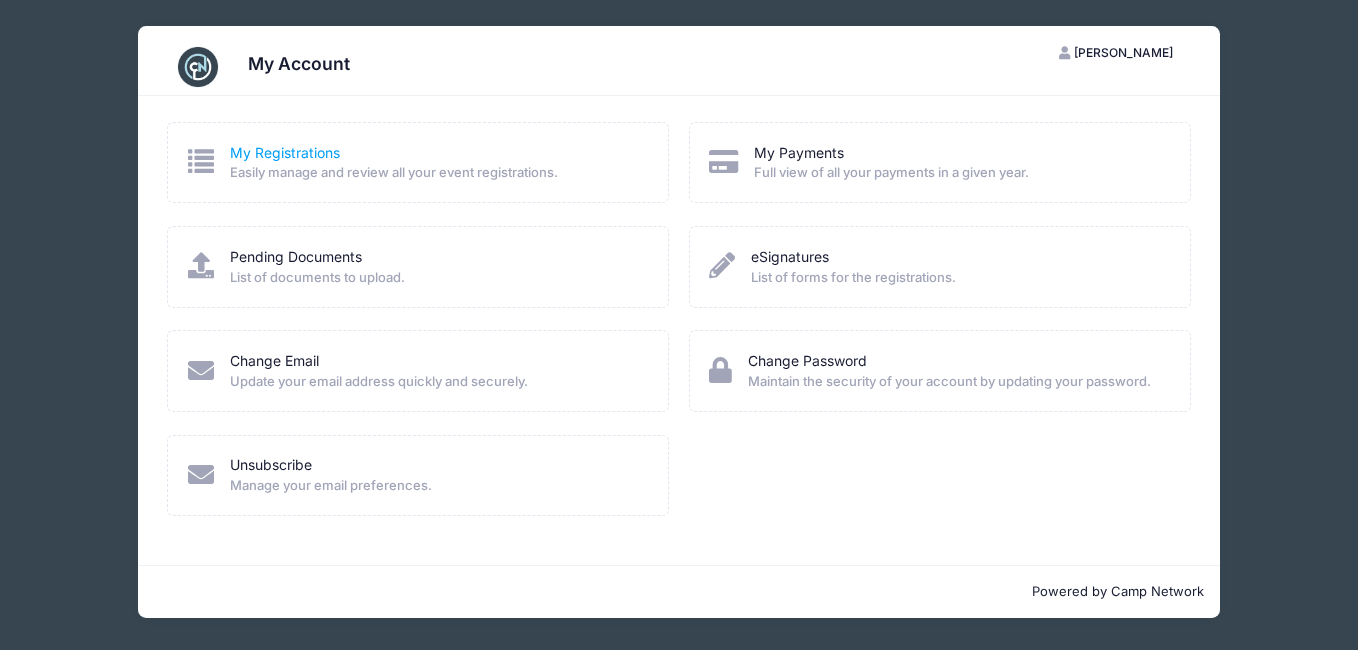 click on "My Registrations" at bounding box center [285, 152] 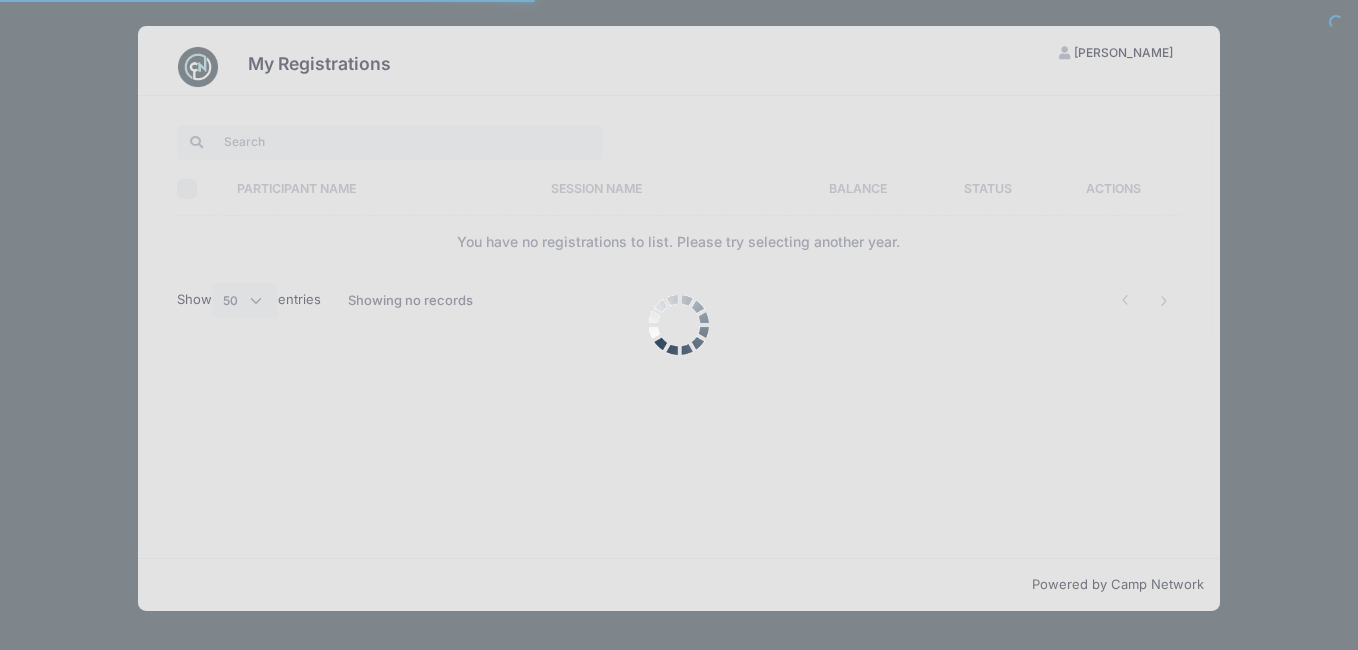 select on "50" 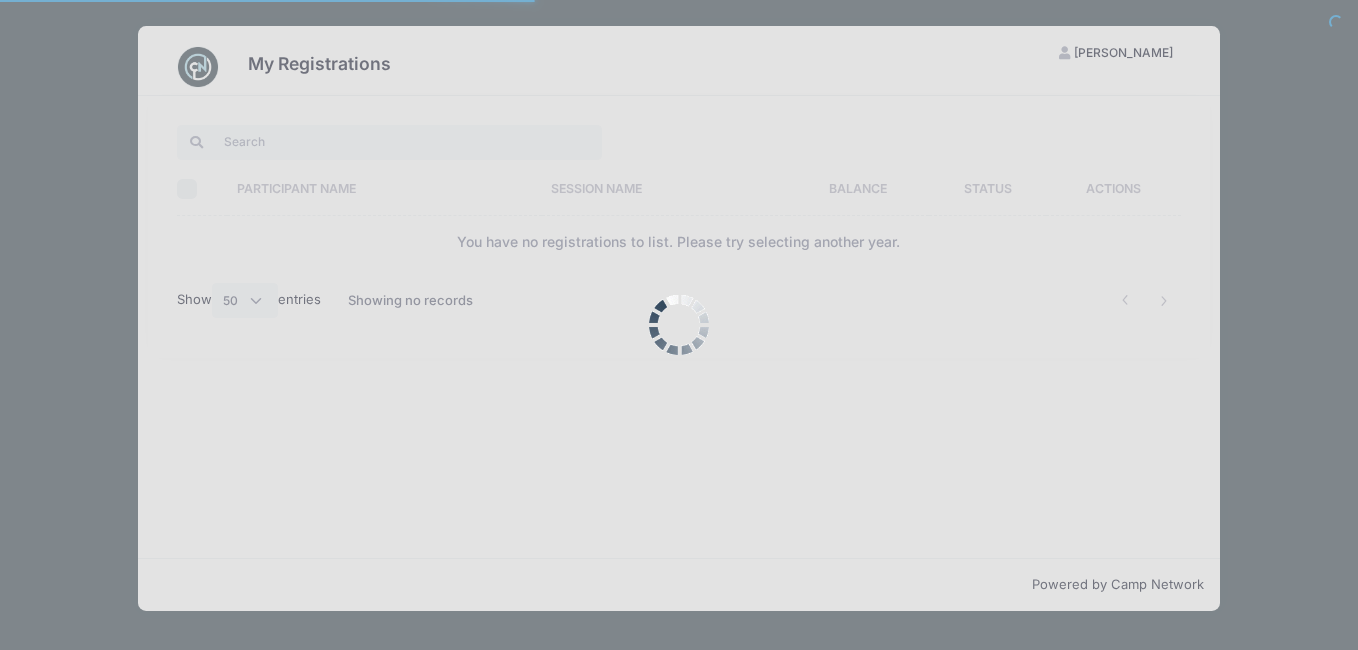 scroll, scrollTop: 0, scrollLeft: 0, axis: both 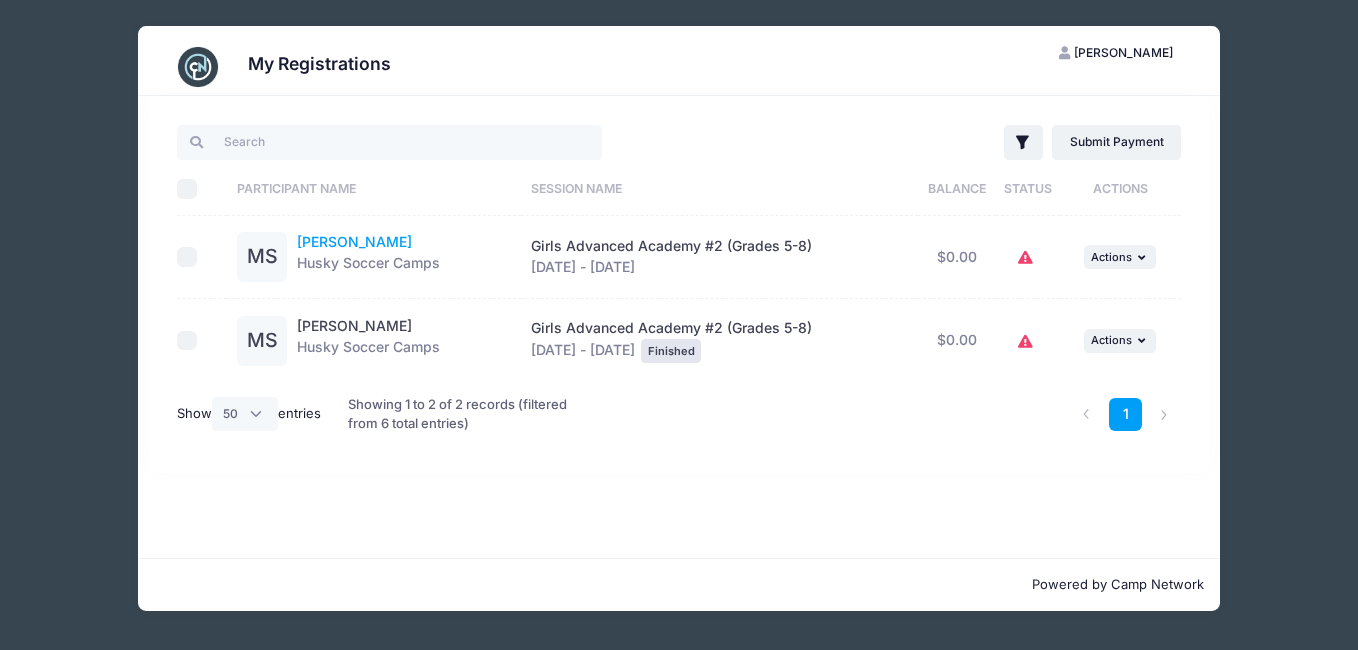 click on "Macie Shelland" at bounding box center [354, 241] 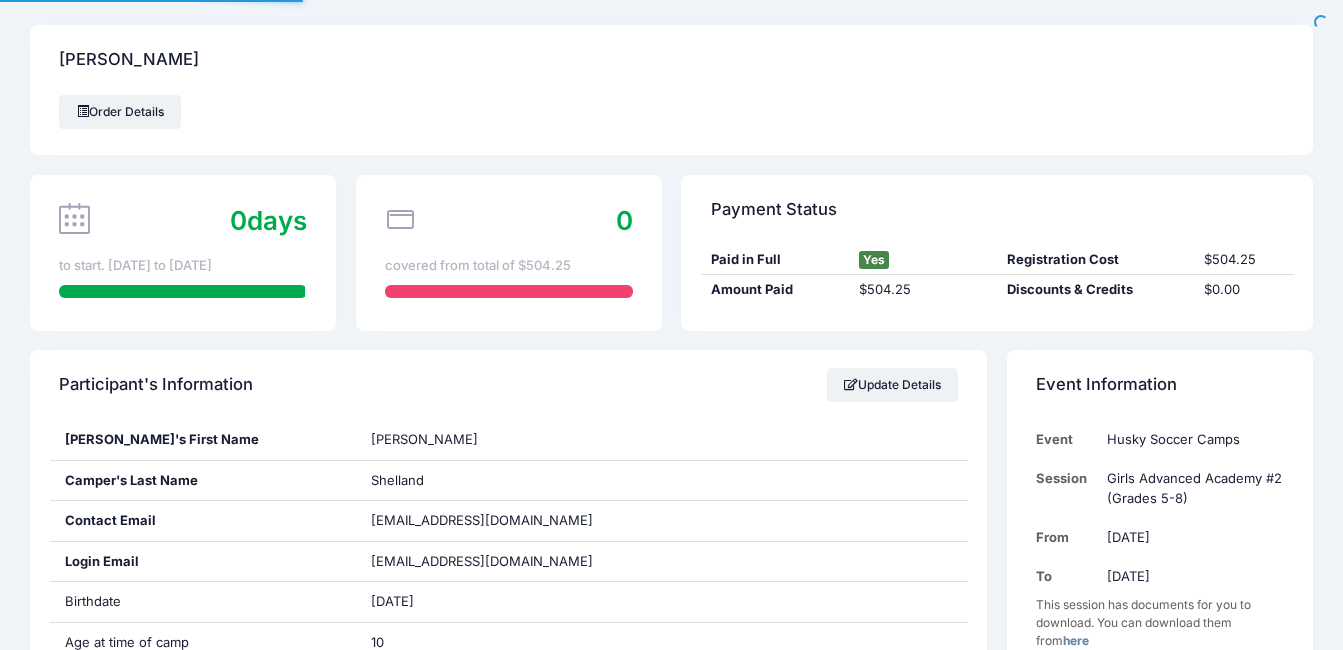 scroll, scrollTop: 0, scrollLeft: 0, axis: both 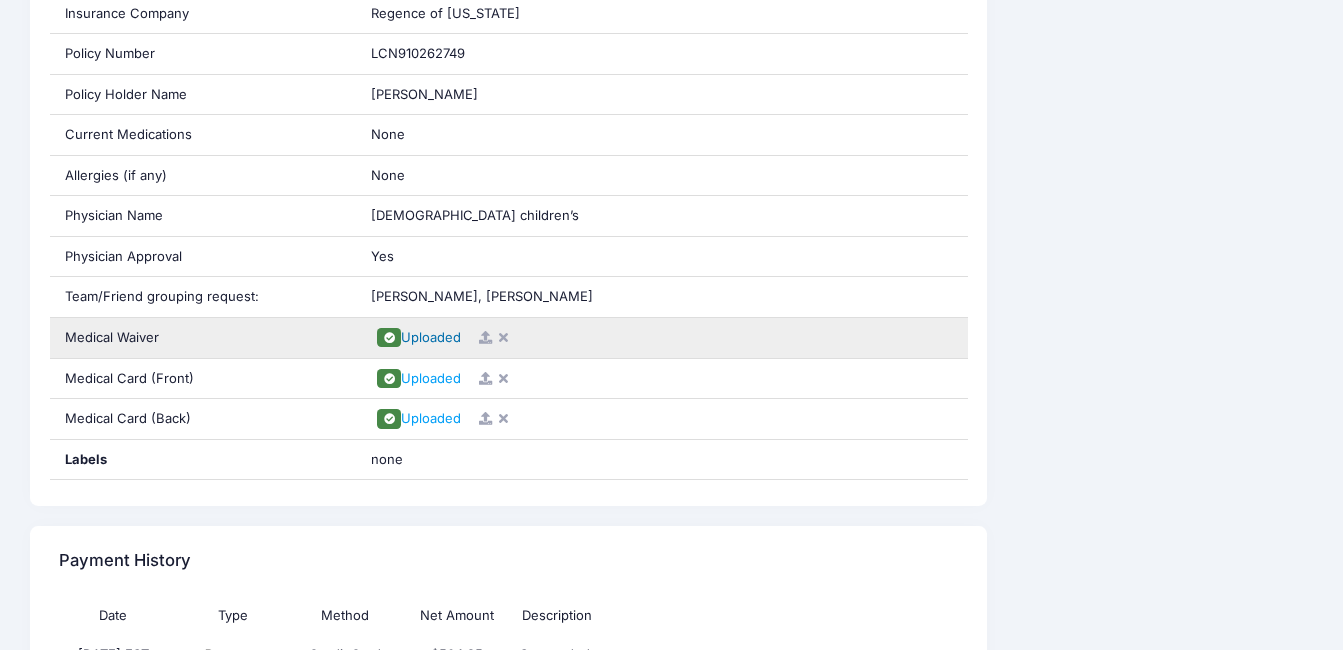 click on "Uploaded" at bounding box center (431, 337) 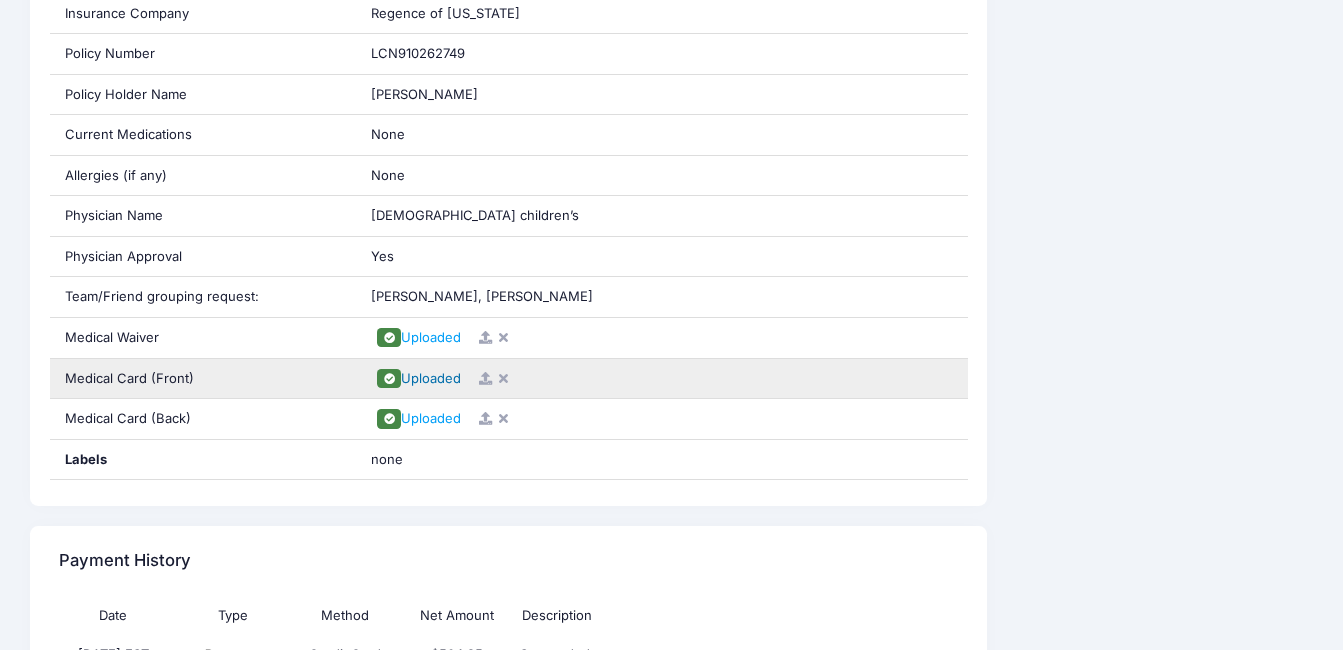 click on "Uploaded" at bounding box center [431, 378] 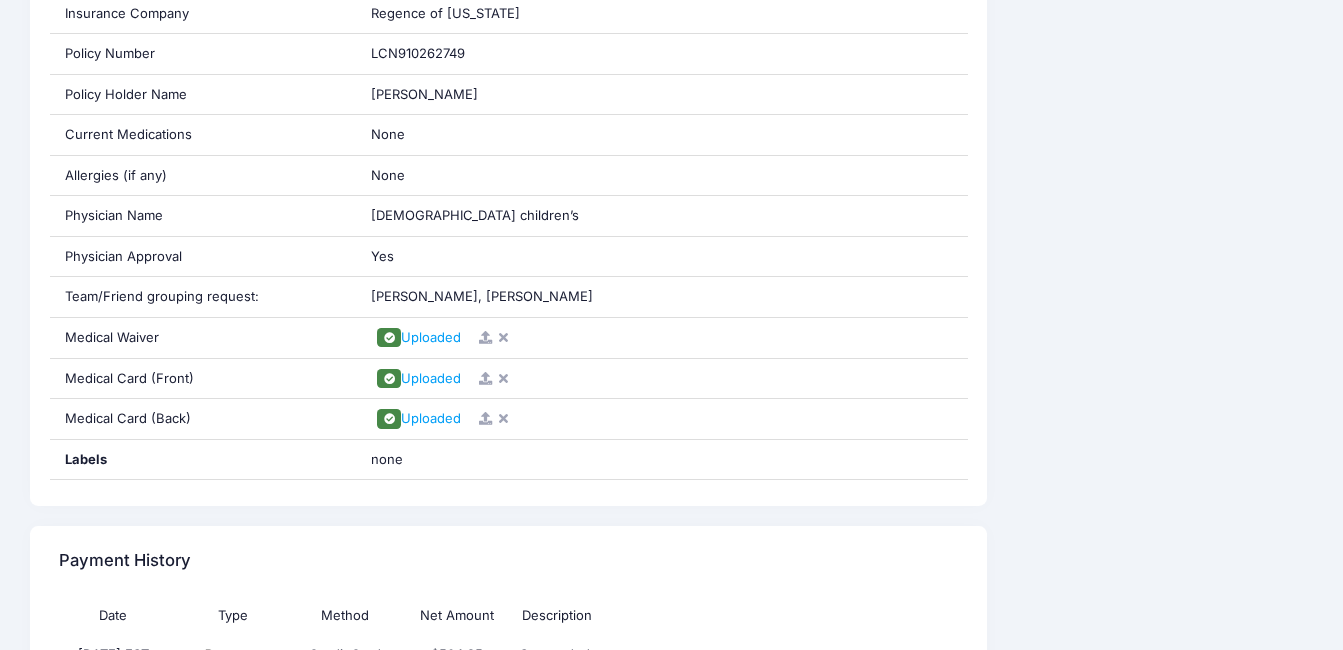 click on "Event Information
Event
Husky Soccer Camps
Session
Girls Advanced Academy #2 (Grades 5-8)
From
Jul 14th
To
Jul 17th
This session has documents for you to download. You can download them from  here" at bounding box center [1160, 127] 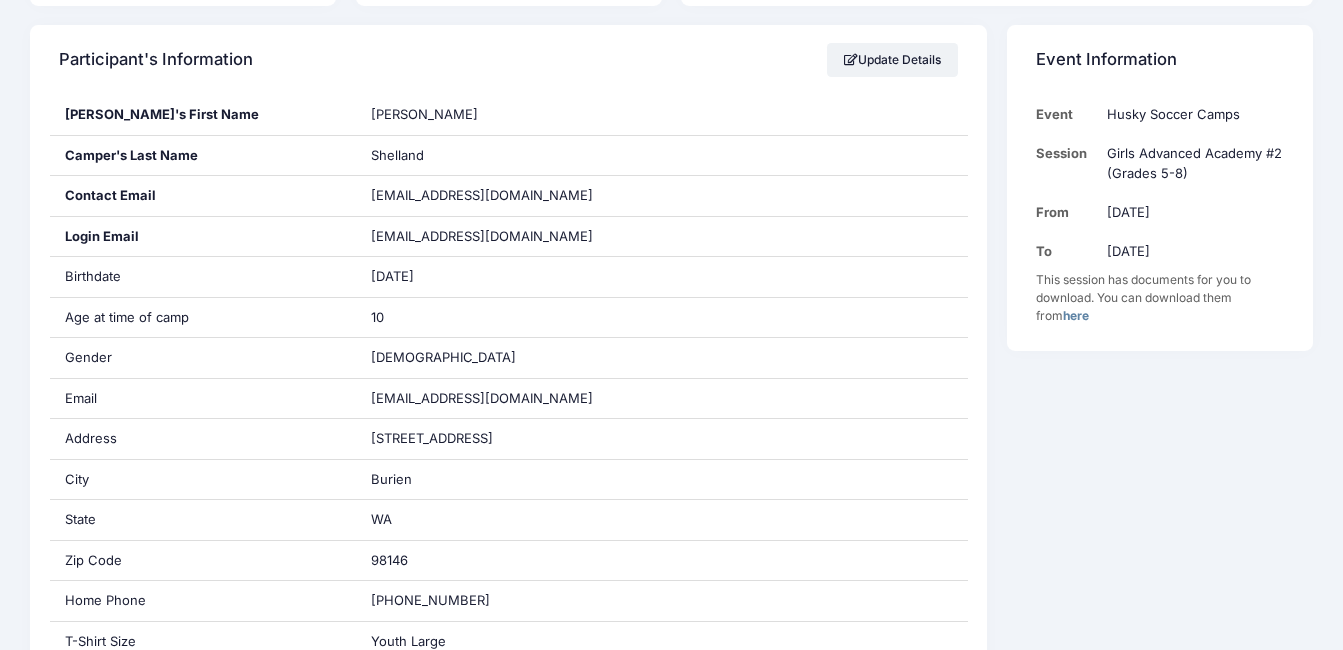 scroll, scrollTop: 0, scrollLeft: 0, axis: both 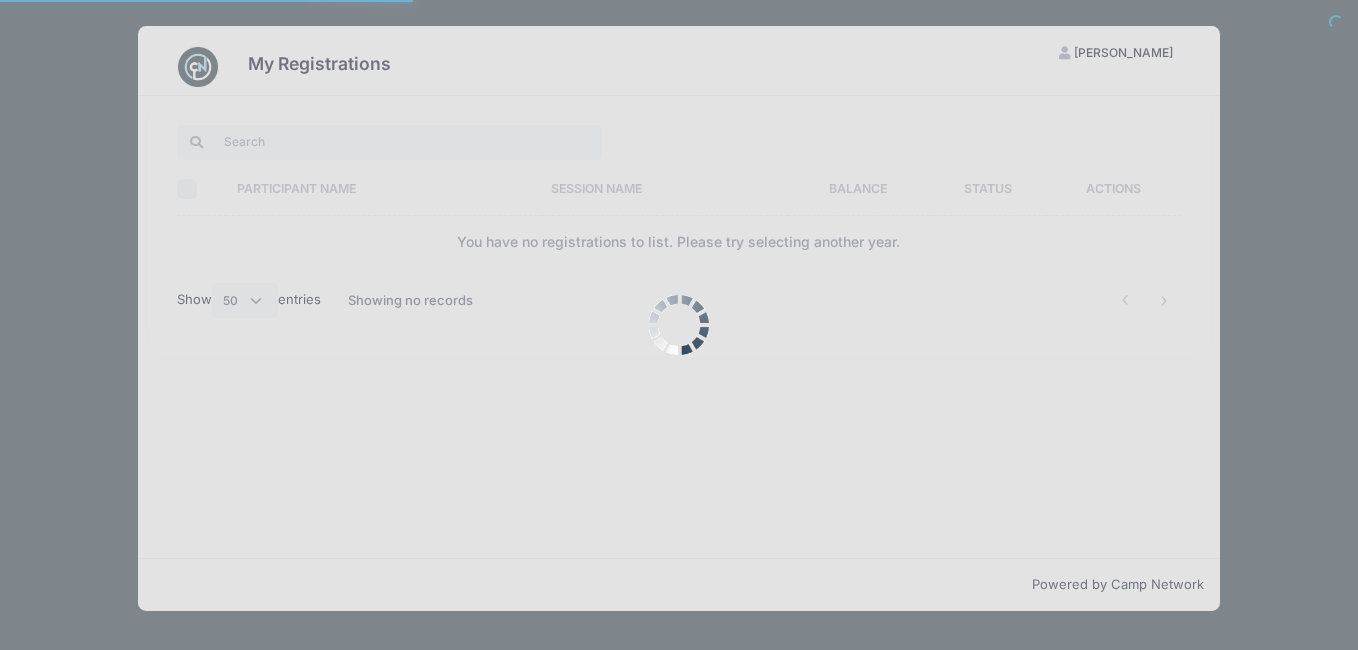select on "50" 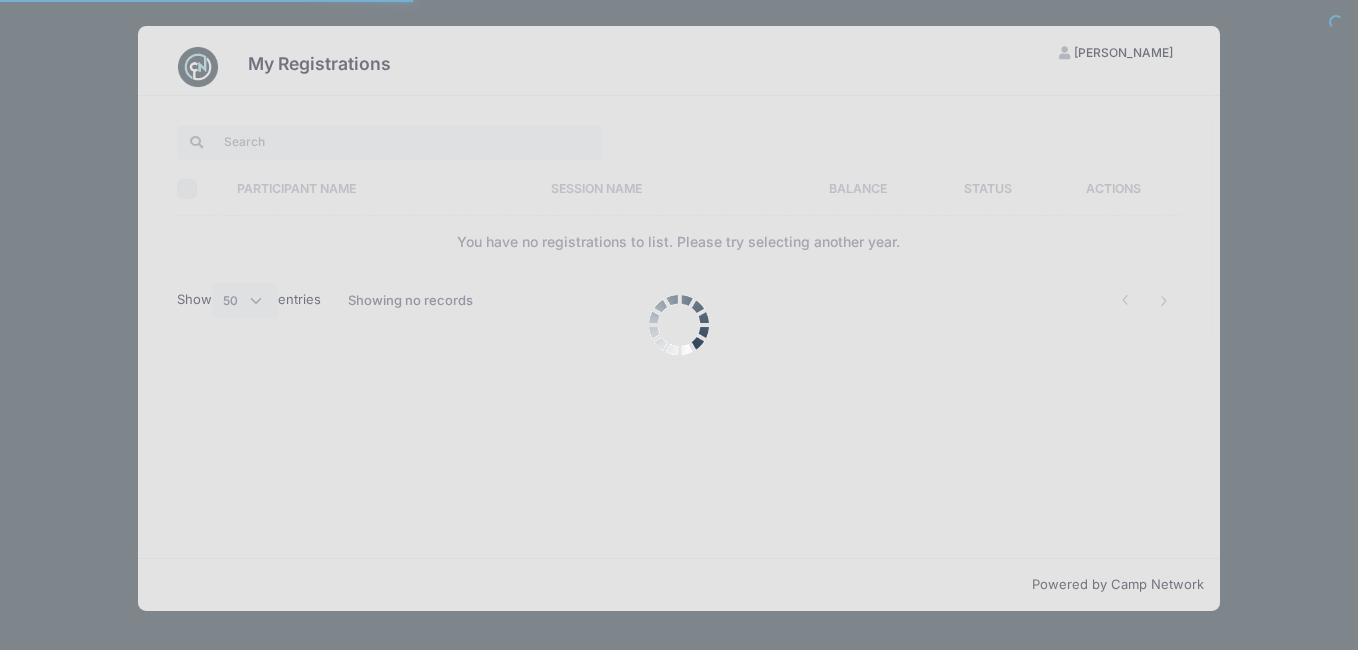 scroll, scrollTop: 0, scrollLeft: 0, axis: both 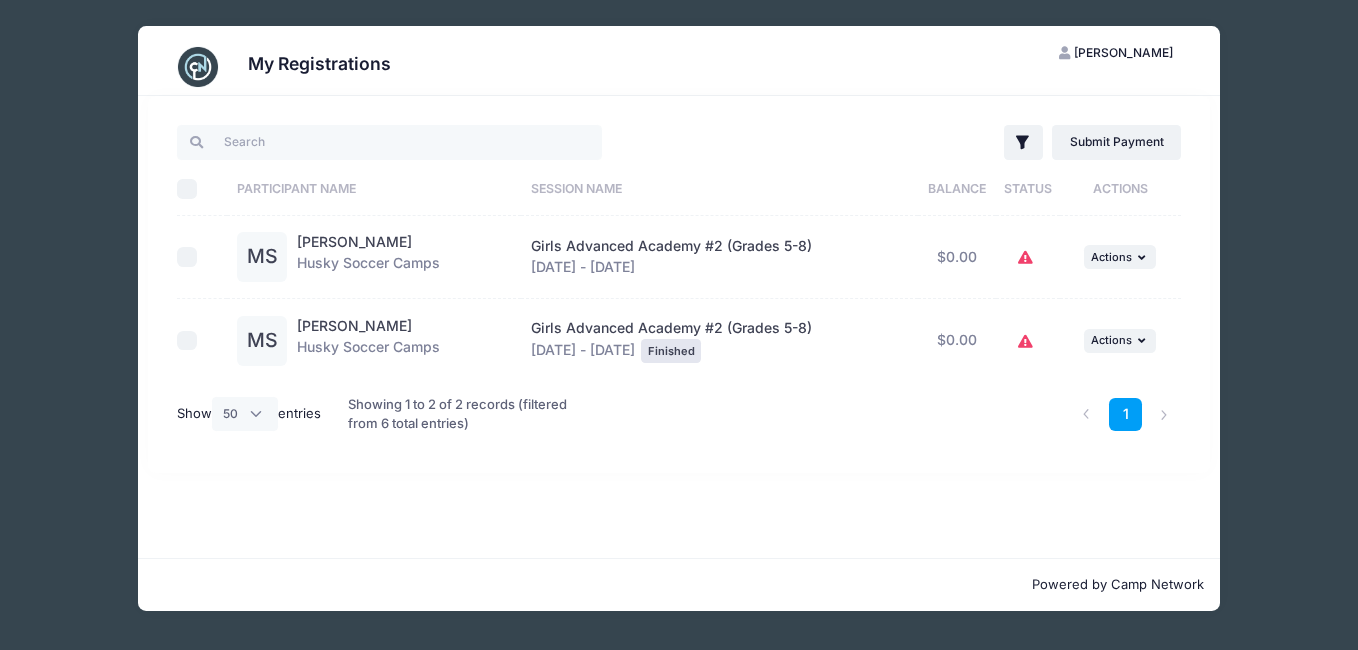 click 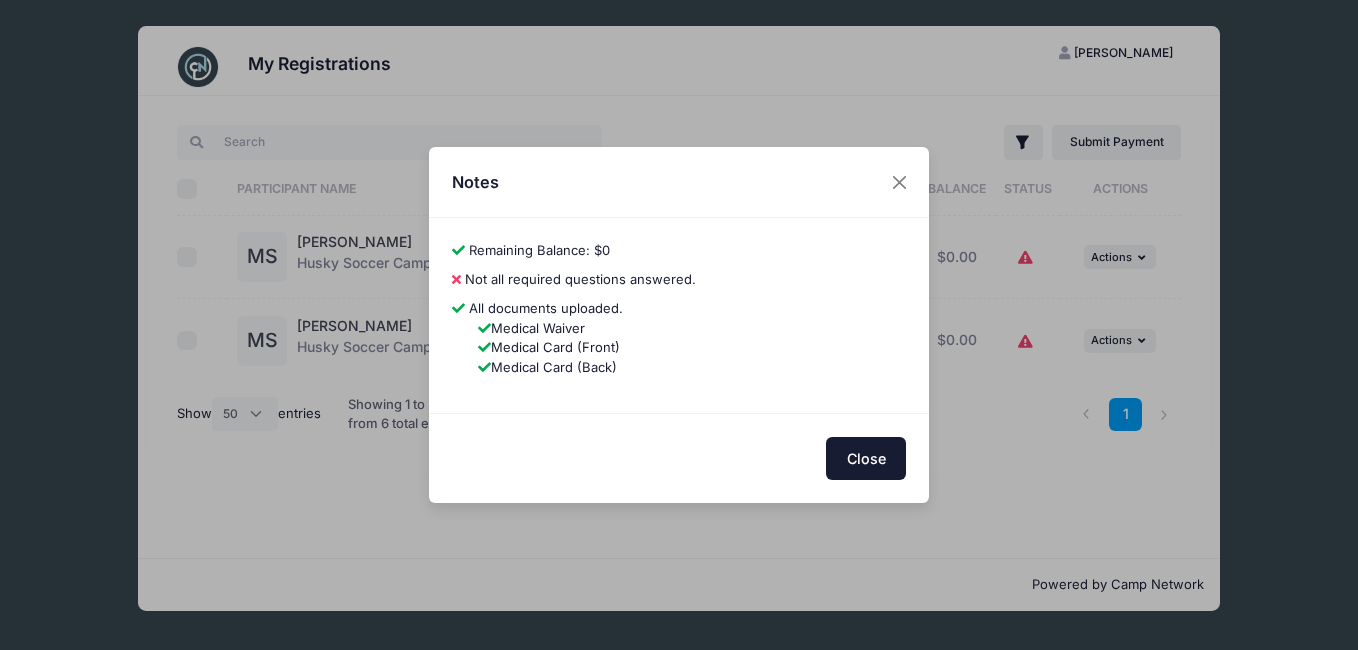 click on "Close" at bounding box center [866, 458] 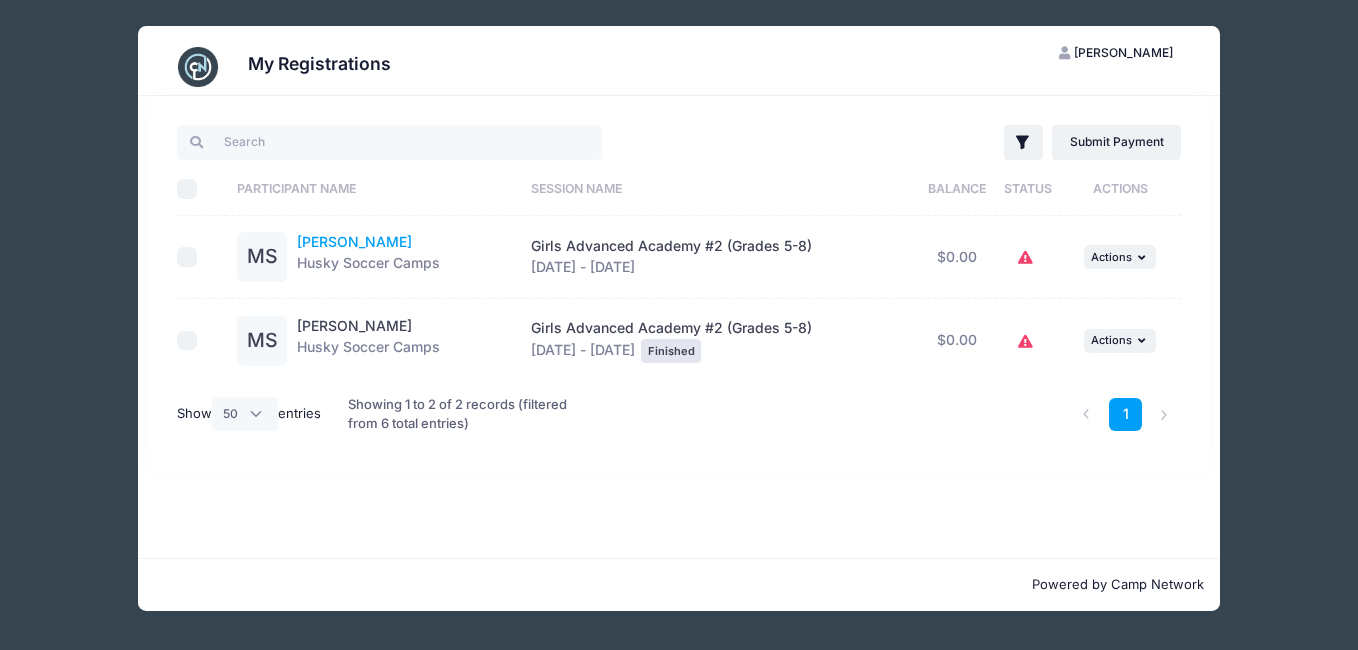 click on "[PERSON_NAME]" at bounding box center (354, 241) 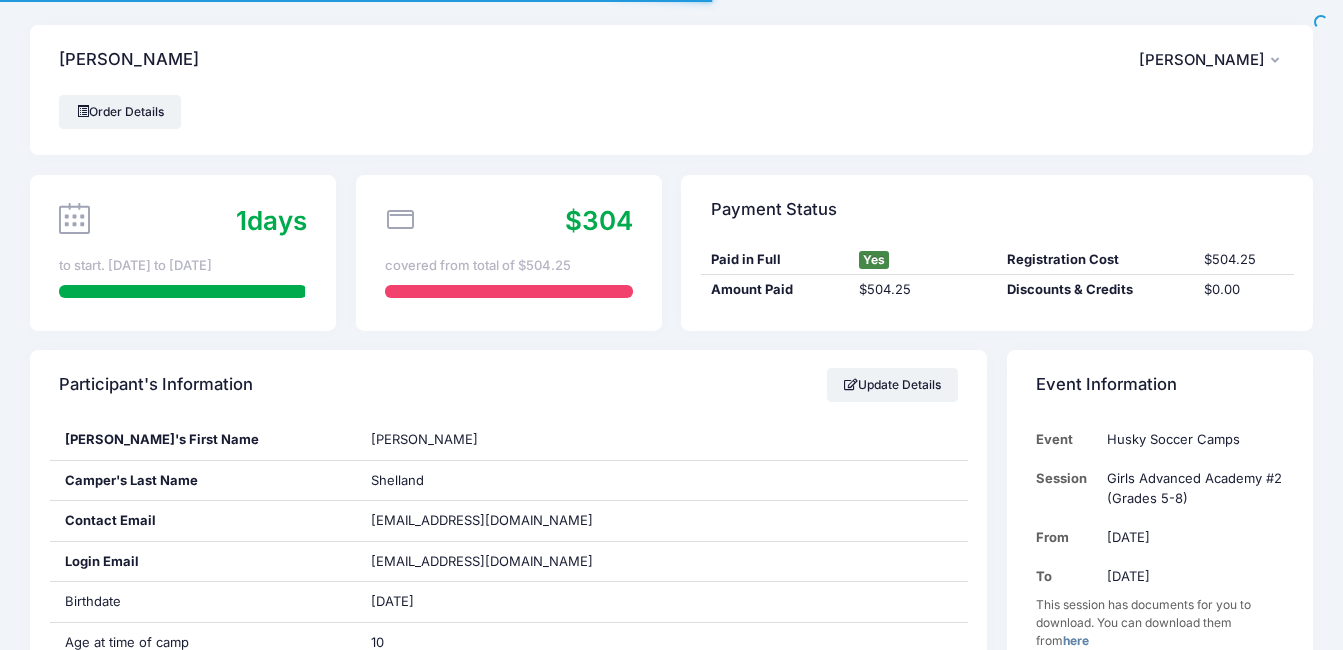 scroll, scrollTop: 0, scrollLeft: 0, axis: both 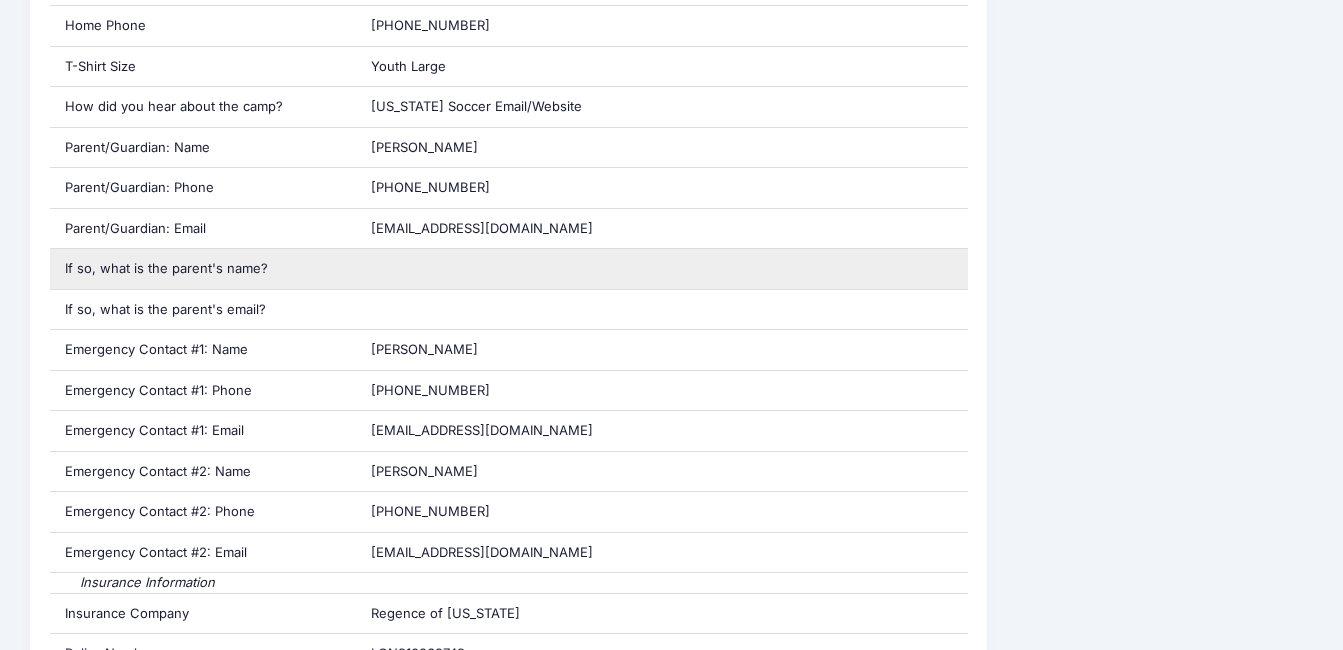 click at bounding box center (662, 269) 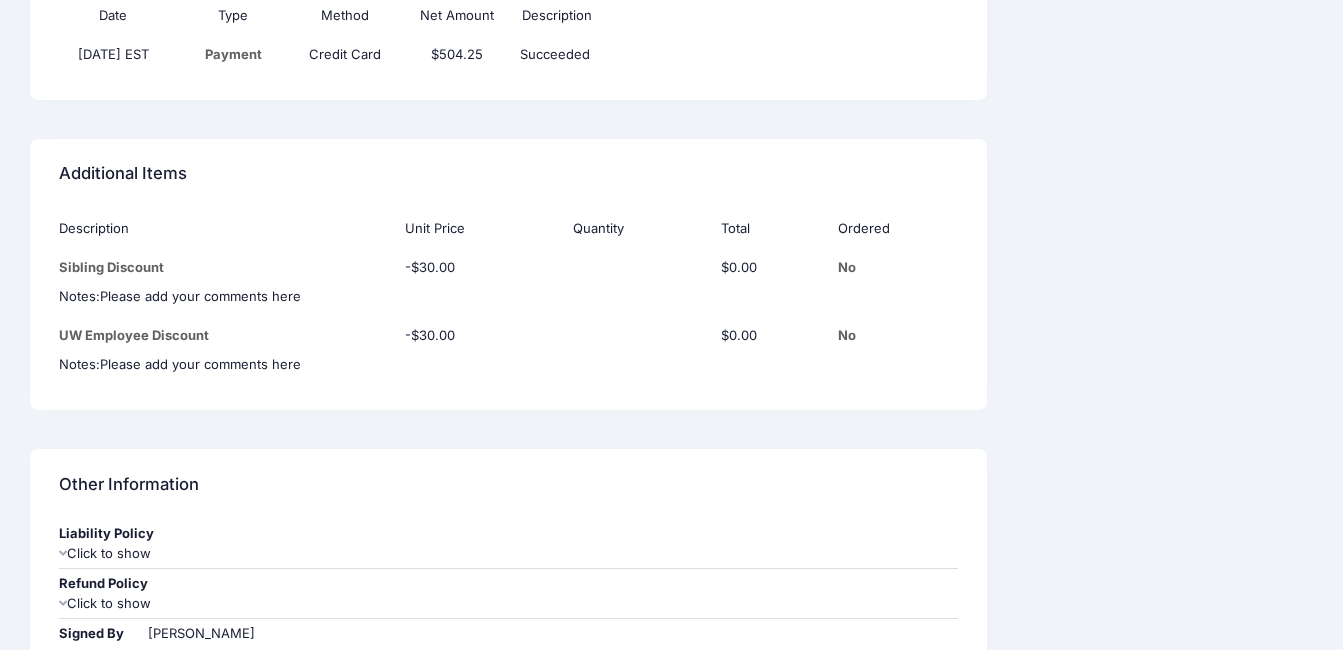 scroll, scrollTop: 2297, scrollLeft: 0, axis: vertical 